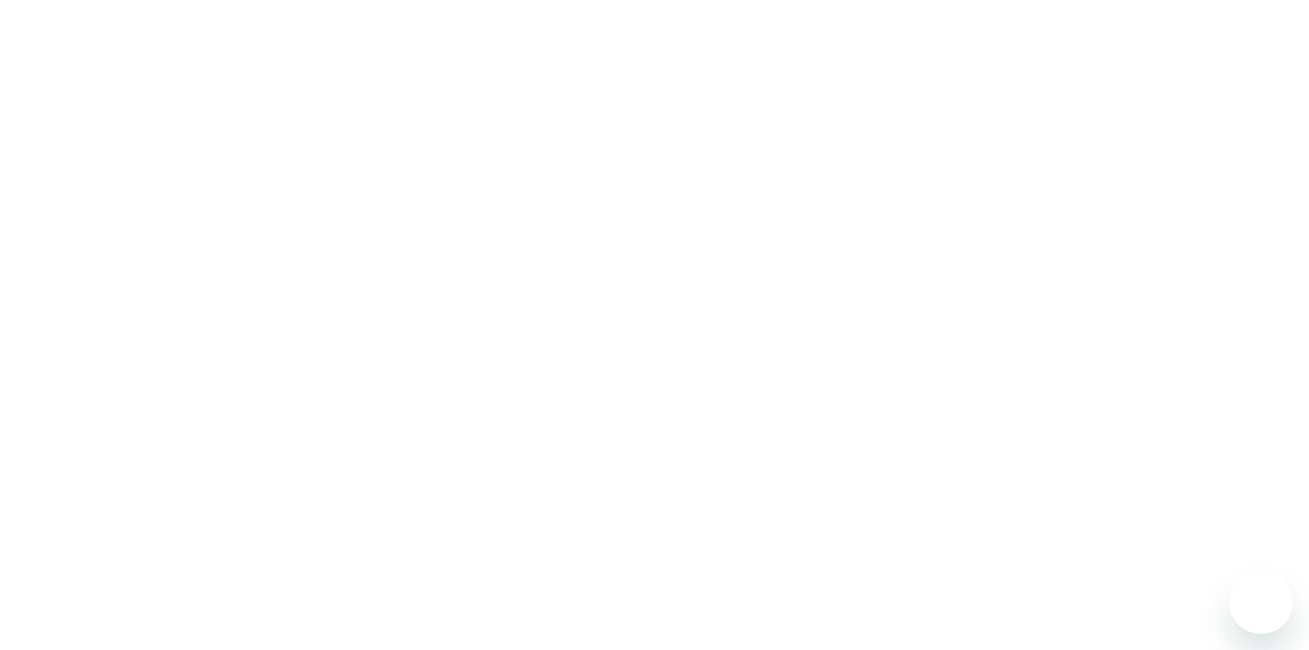 scroll, scrollTop: 0, scrollLeft: 0, axis: both 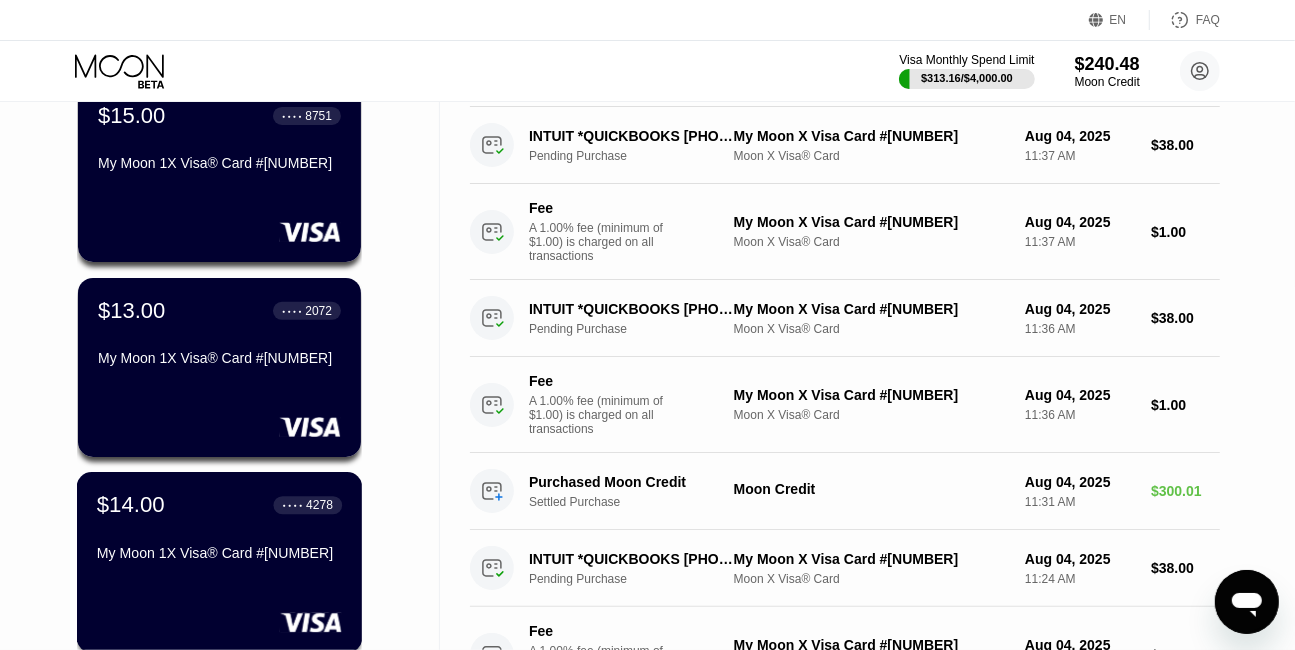 click on "$14.00 ● ● ● ● 4278" at bounding box center [219, 505] 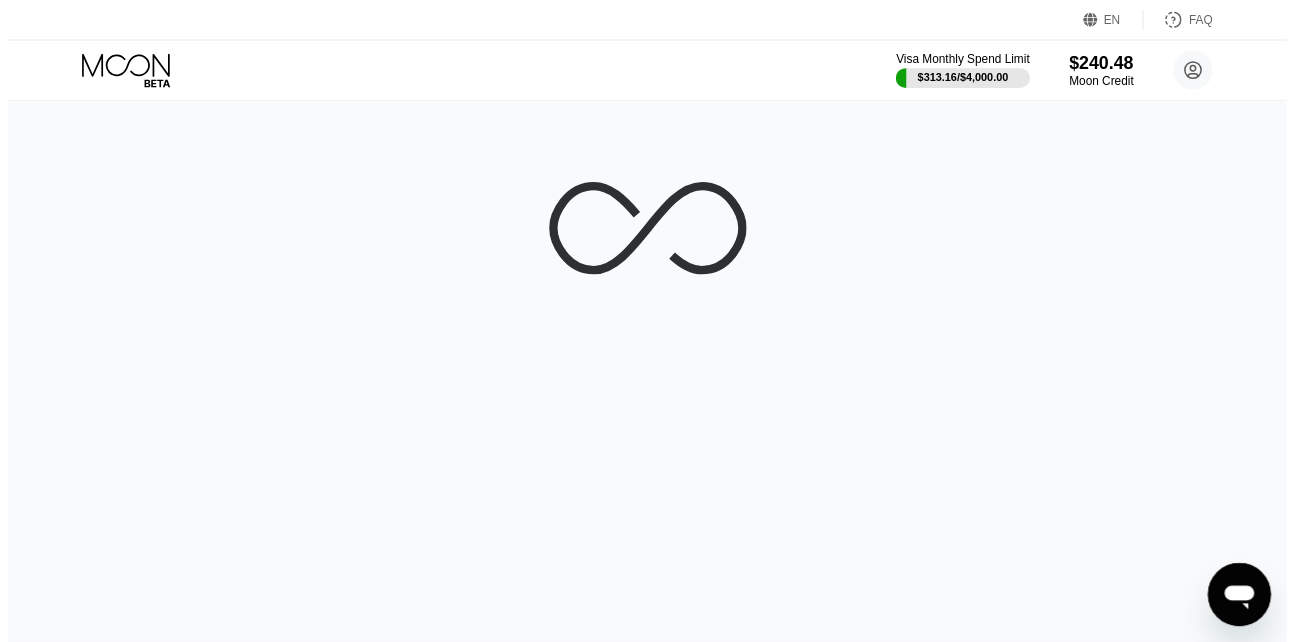 scroll, scrollTop: 0, scrollLeft: 0, axis: both 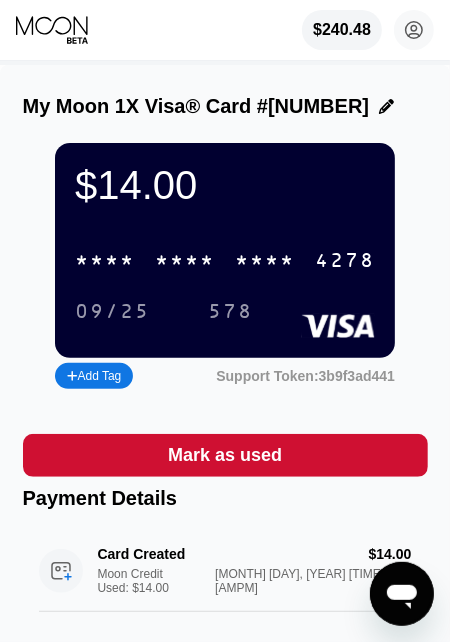 click on "4278" at bounding box center (345, 261) 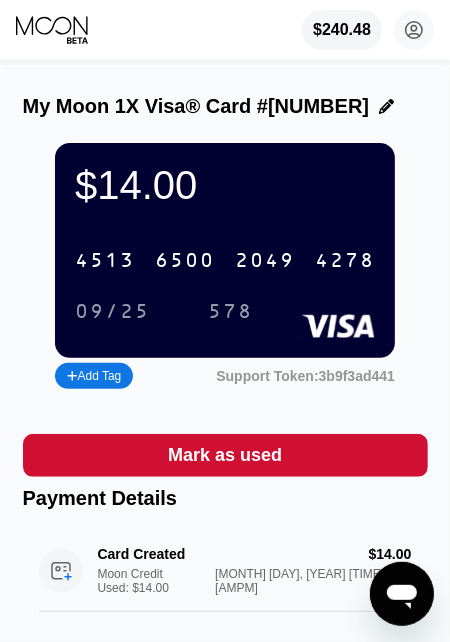 click 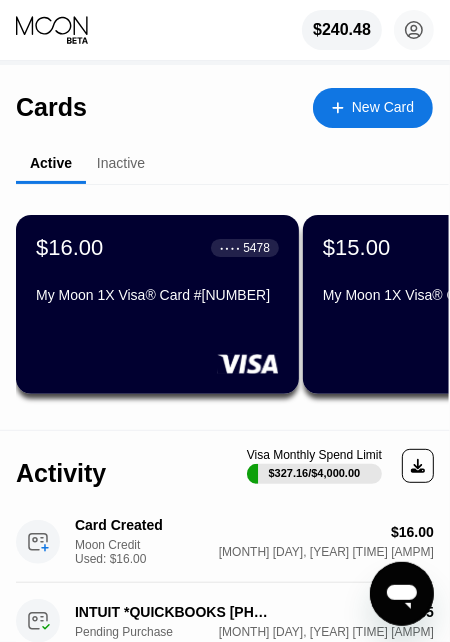 click on "$15.00 ● ● ● ● 8751 My Moon 1X Visa® Card #106" at bounding box center [444, 304] 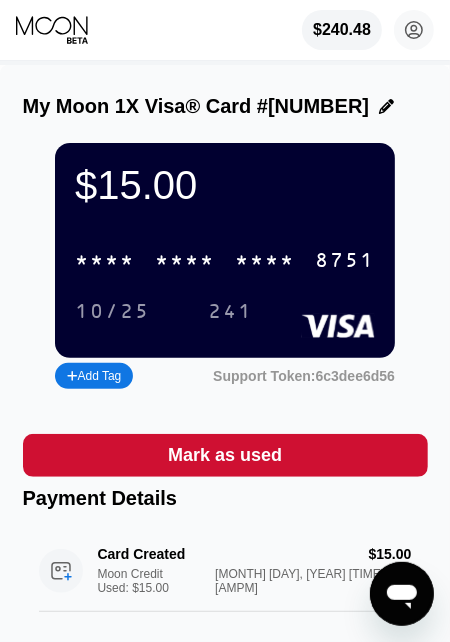 click on "* * * * * * * * * * * * 8751" at bounding box center (225, 260) 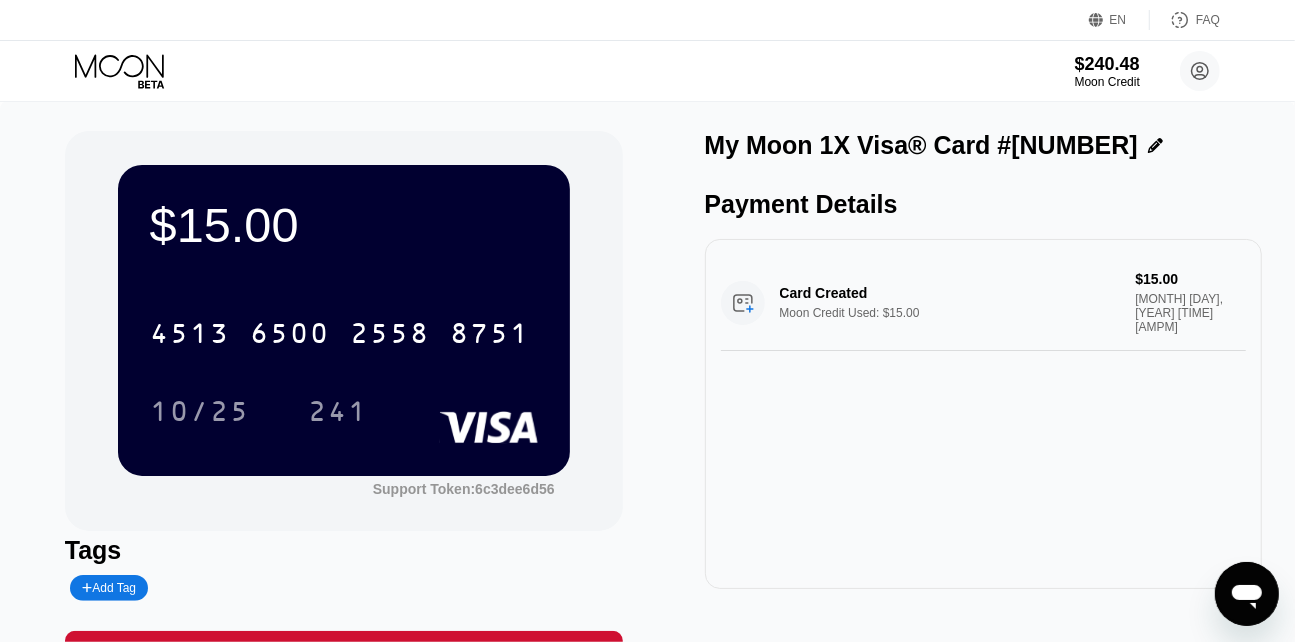 click 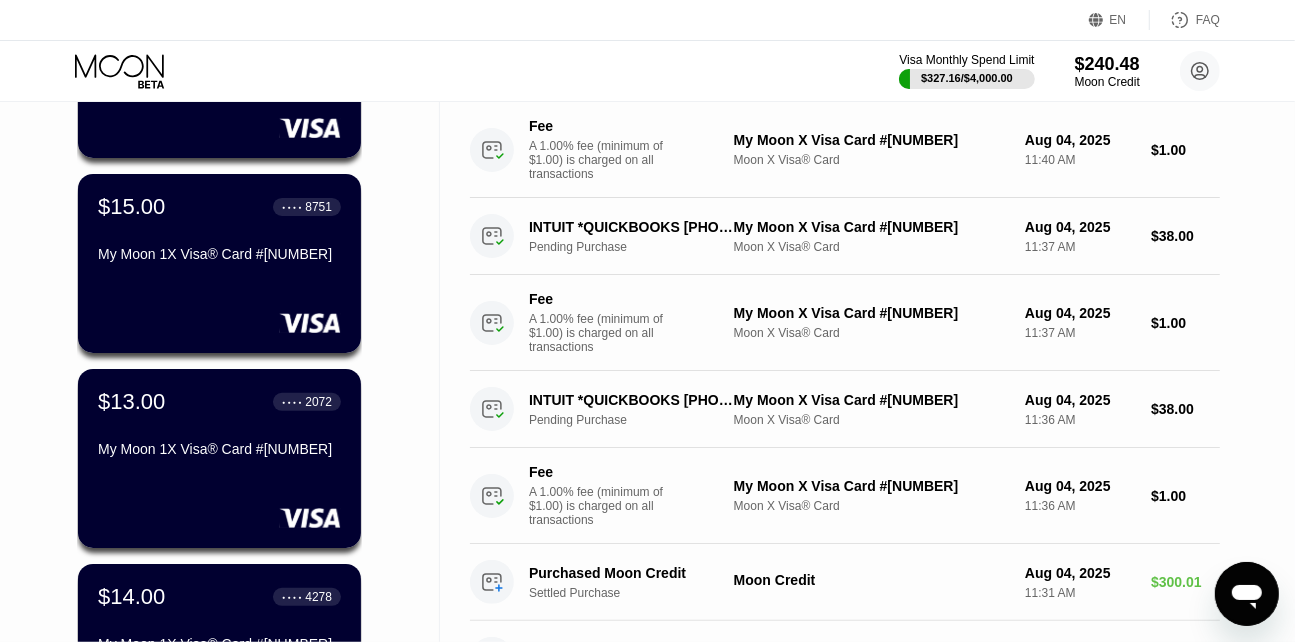 scroll, scrollTop: 0, scrollLeft: 0, axis: both 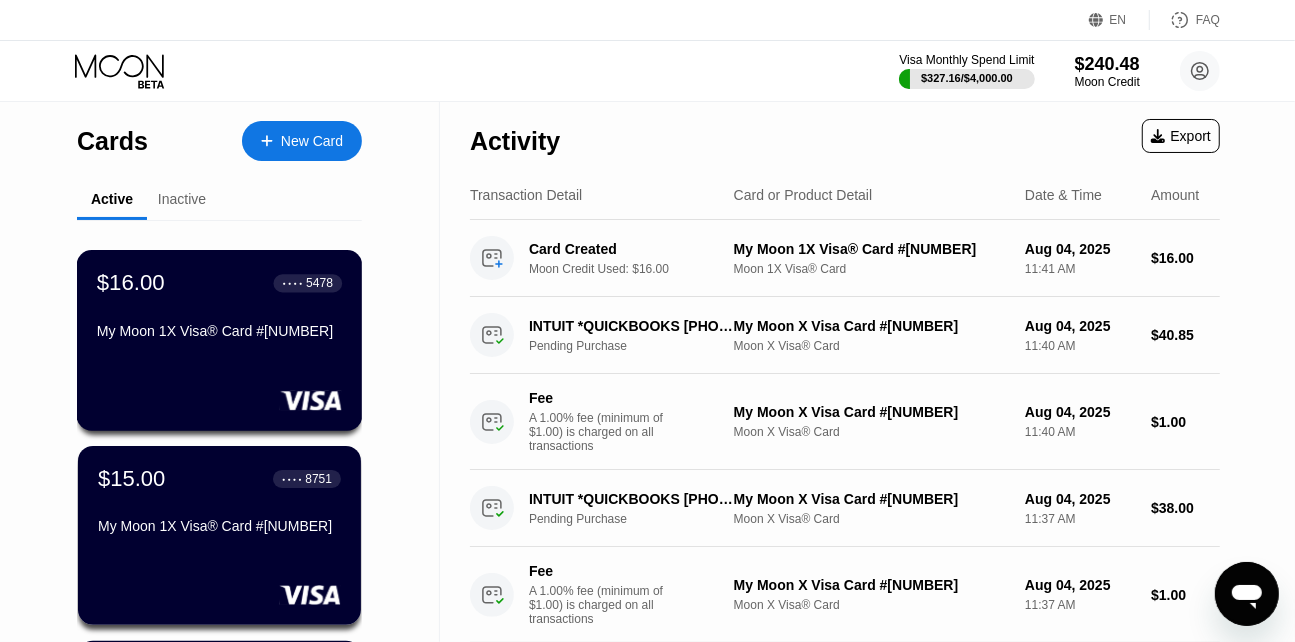 click on "My Moon 1X Visa® Card #[NUMBER]" at bounding box center [219, 335] 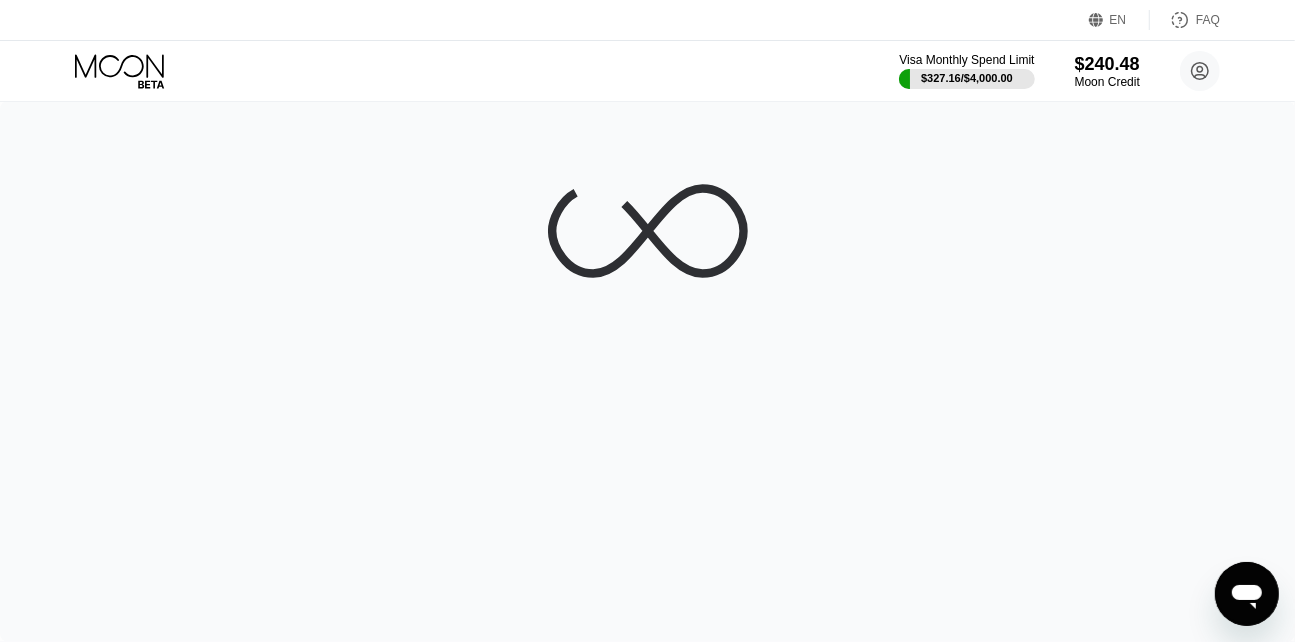 click 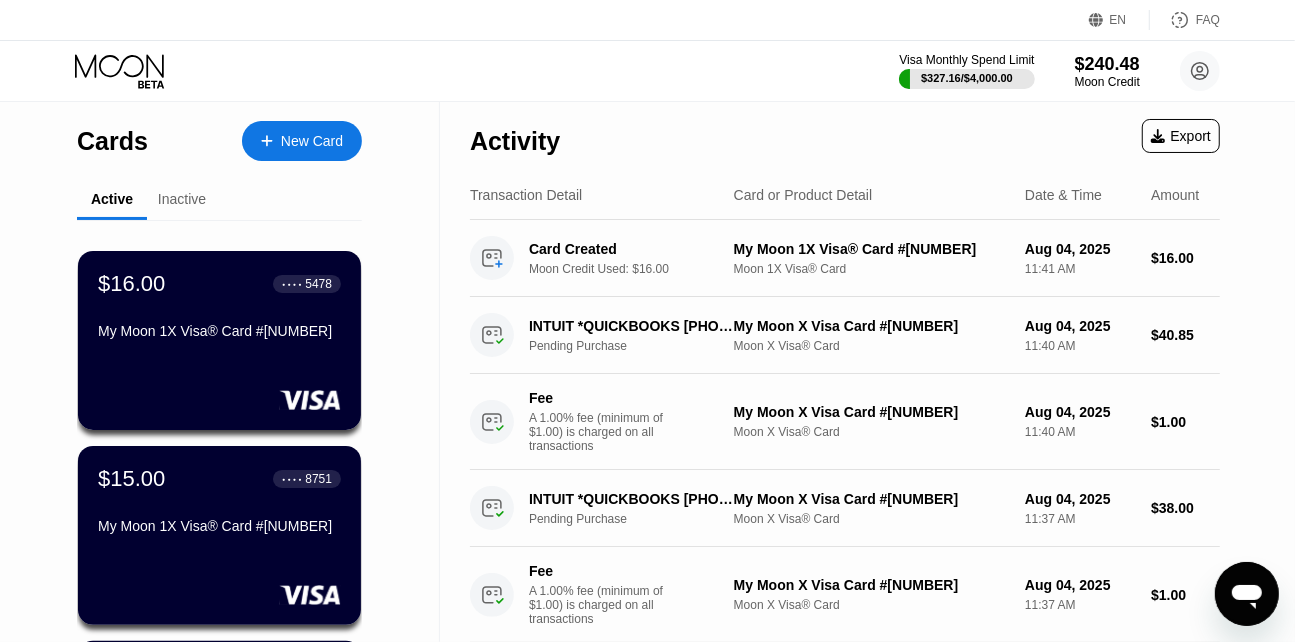 scroll, scrollTop: 454, scrollLeft: 0, axis: vertical 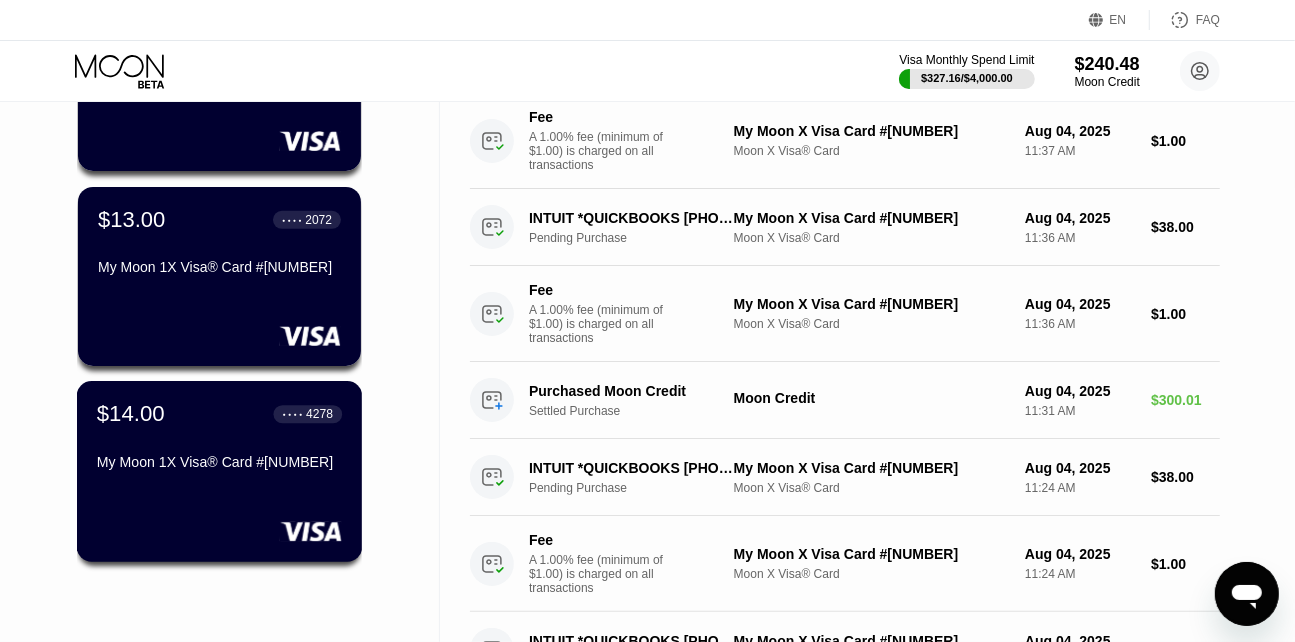 click on "My Moon 1X Visa® Card #[NUMBER]" at bounding box center [219, 462] 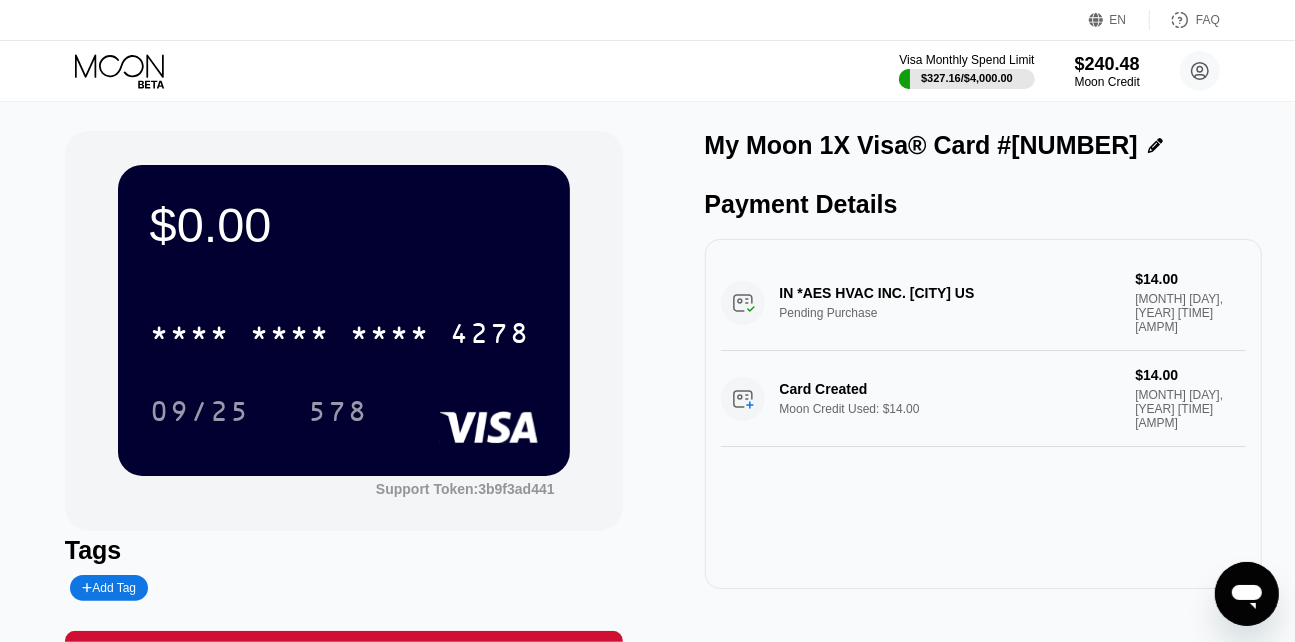 scroll, scrollTop: 363, scrollLeft: 0, axis: vertical 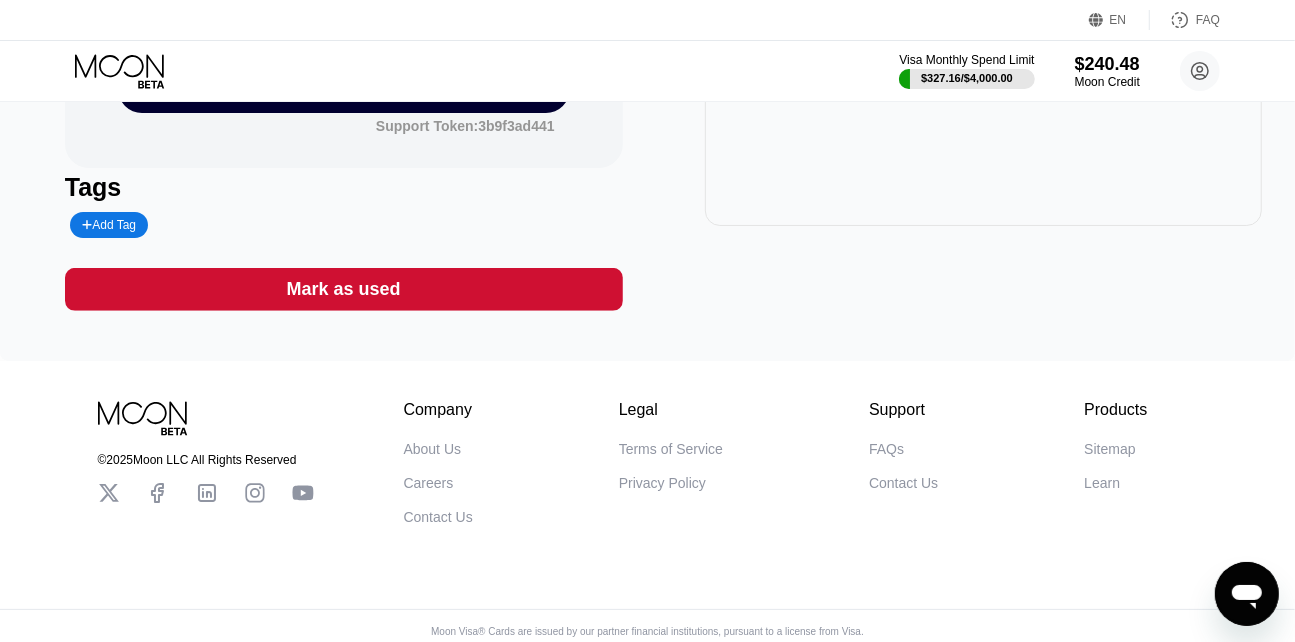 click on "Mark as used" at bounding box center (344, 289) 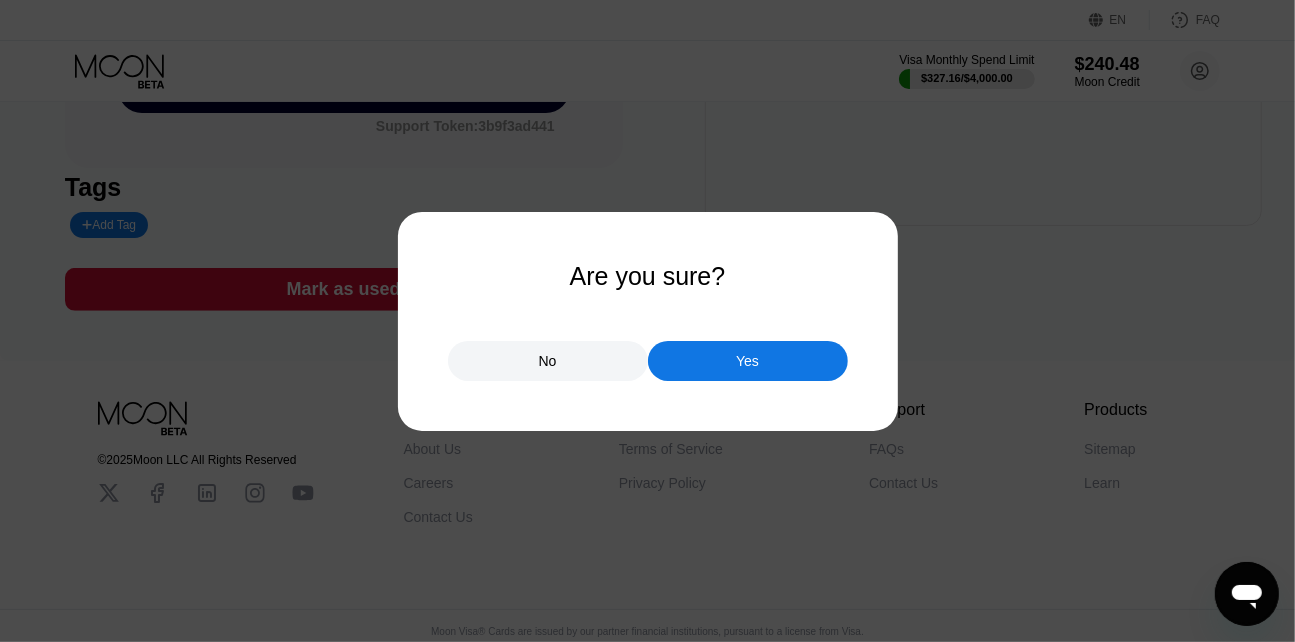 click on "Yes" at bounding box center (748, 361) 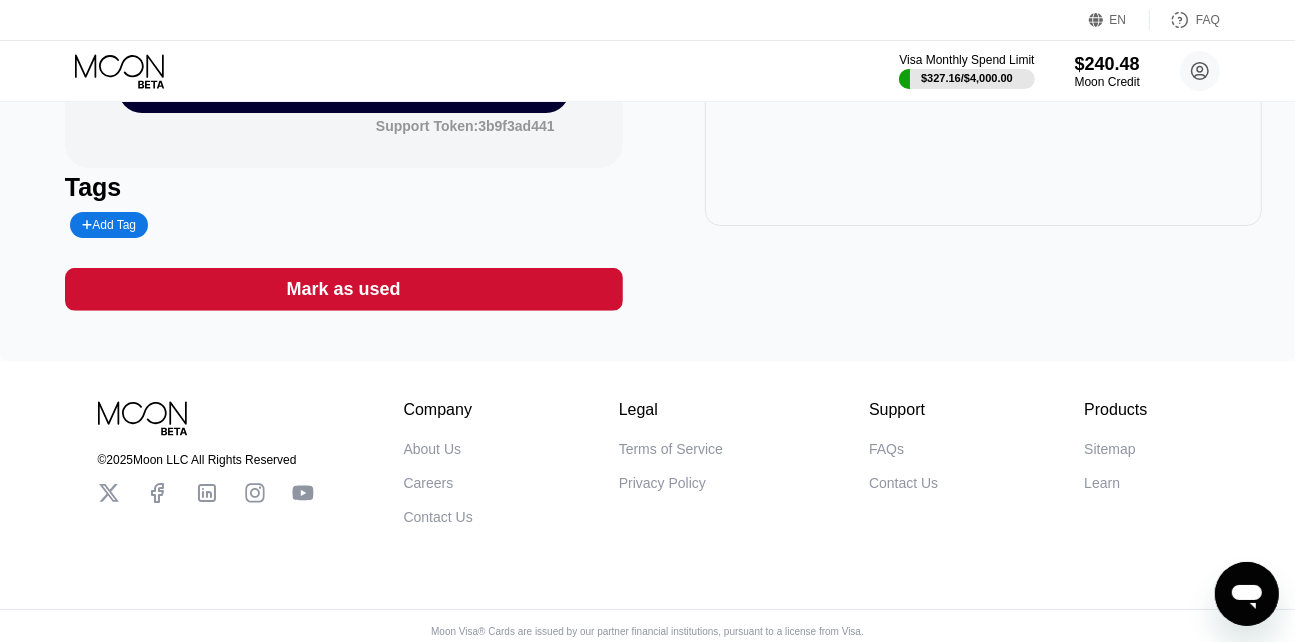 scroll, scrollTop: 0, scrollLeft: 0, axis: both 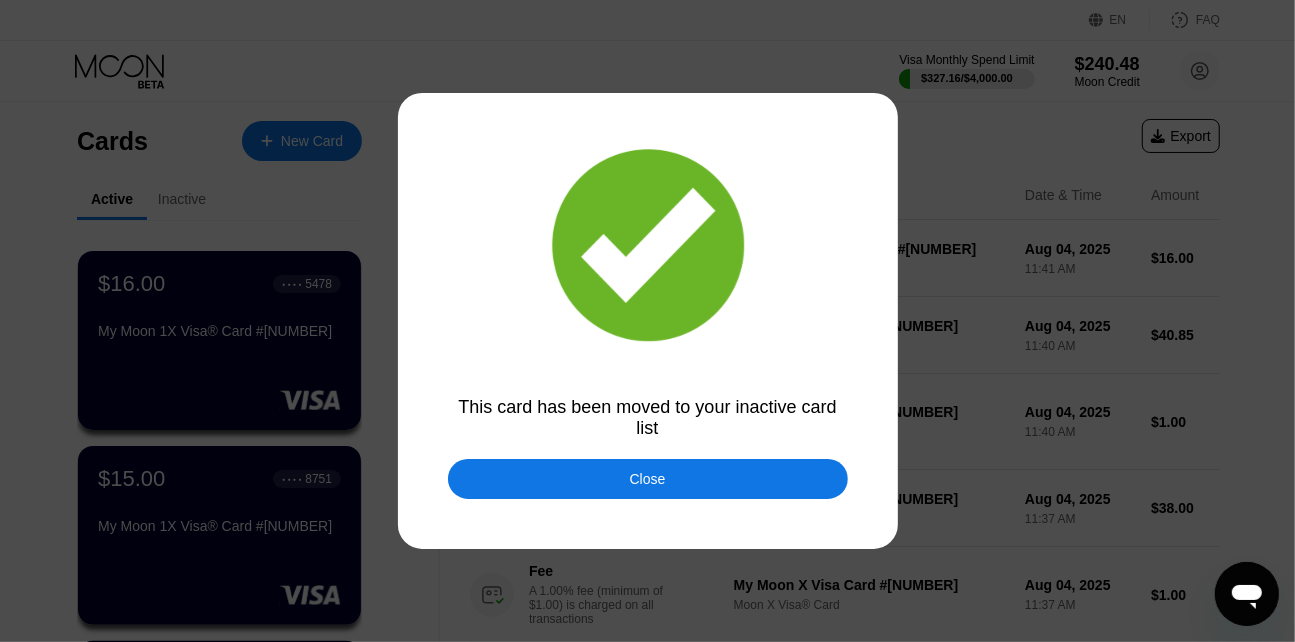 click on "Close" at bounding box center [648, 479] 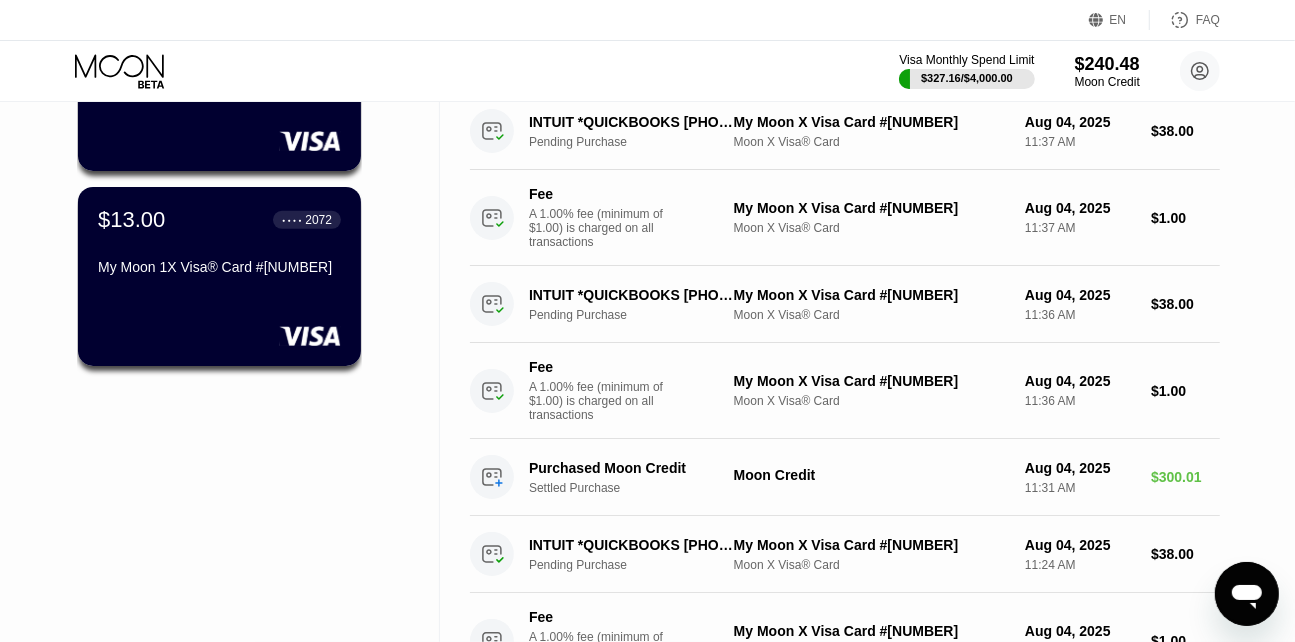scroll, scrollTop: 90, scrollLeft: 0, axis: vertical 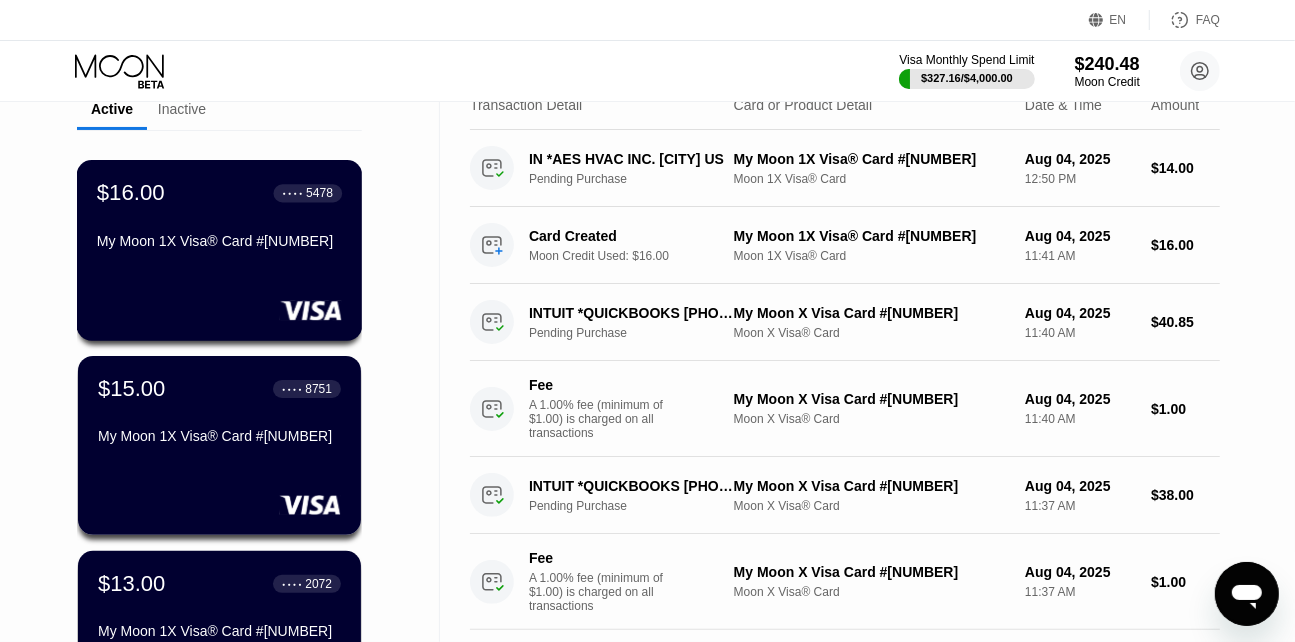 click on "$16.00 ● ● ● ● 5478 My Moon 1X Visa® Card #107" at bounding box center [220, 250] 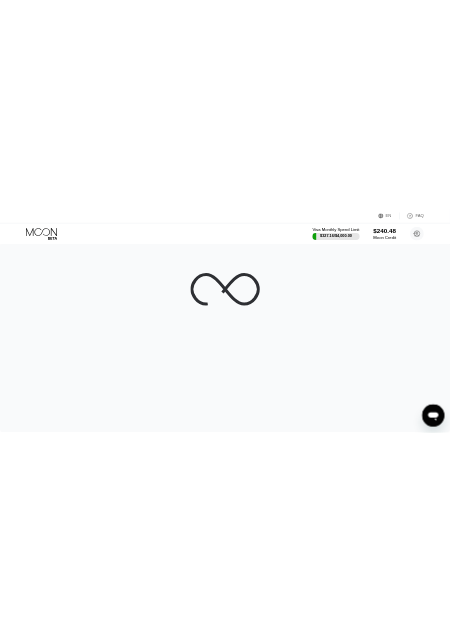 scroll, scrollTop: 0, scrollLeft: 0, axis: both 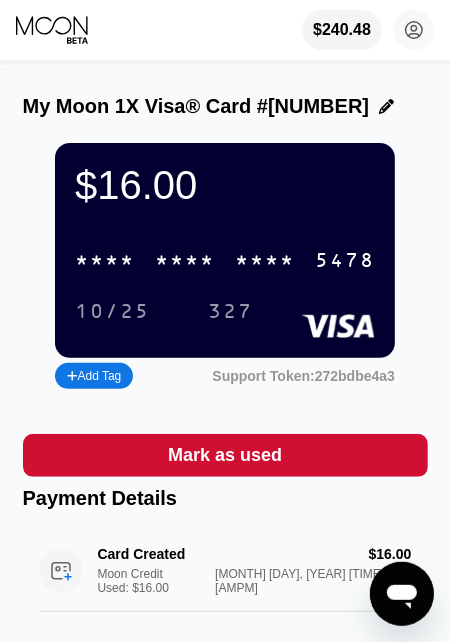 click on "* * * *" at bounding box center (265, 261) 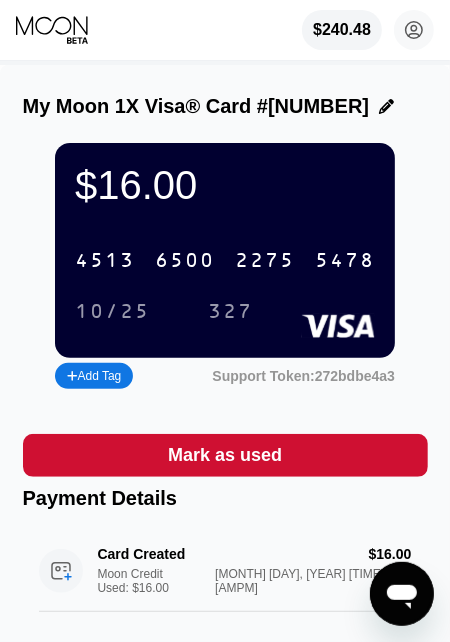 click 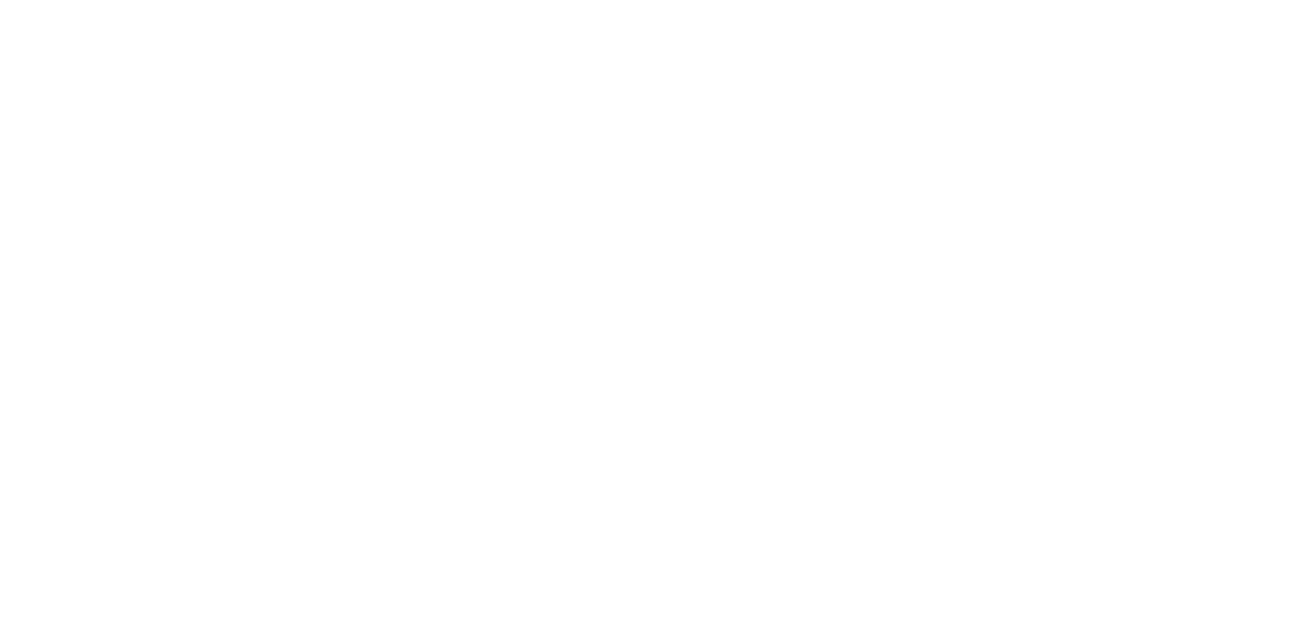 scroll, scrollTop: 0, scrollLeft: 0, axis: both 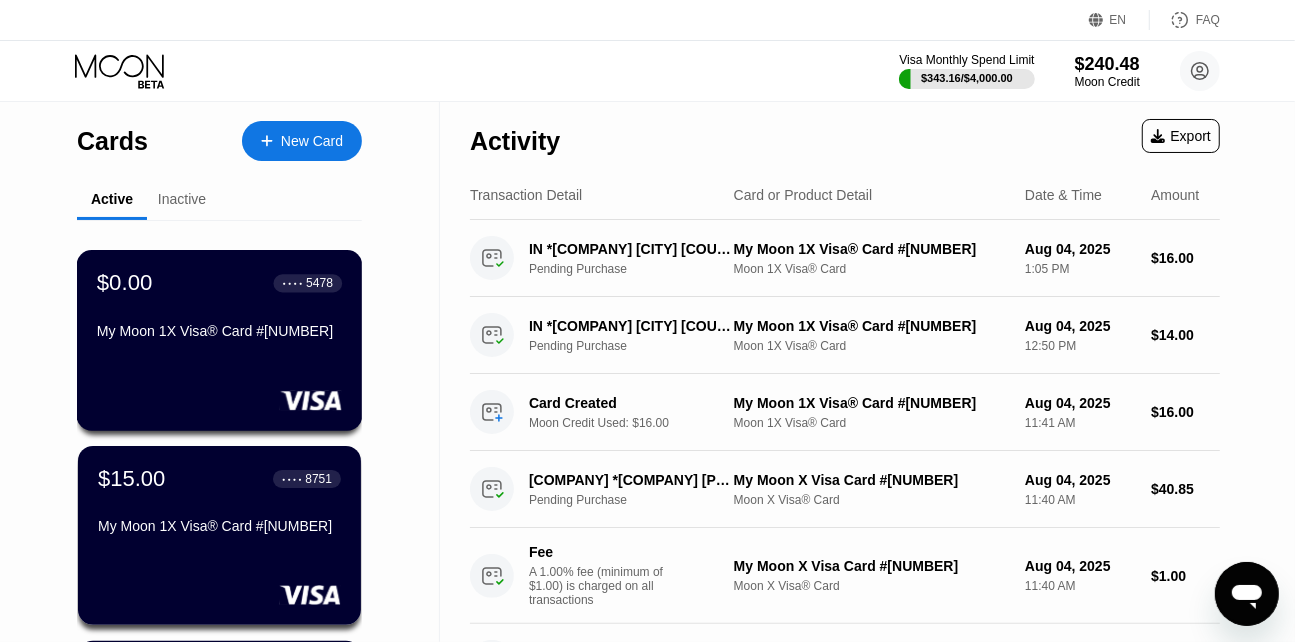 click on "My Moon 1X Visa® Card #[NUMBER]" at bounding box center (219, 335) 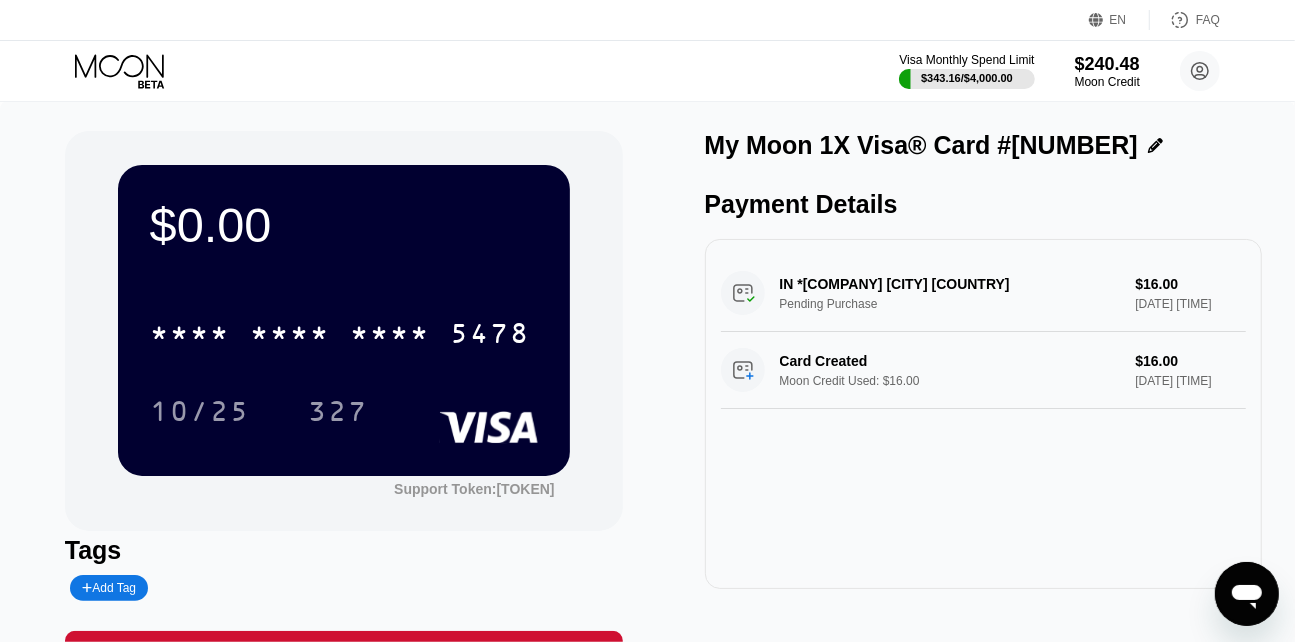 scroll, scrollTop: 363, scrollLeft: 0, axis: vertical 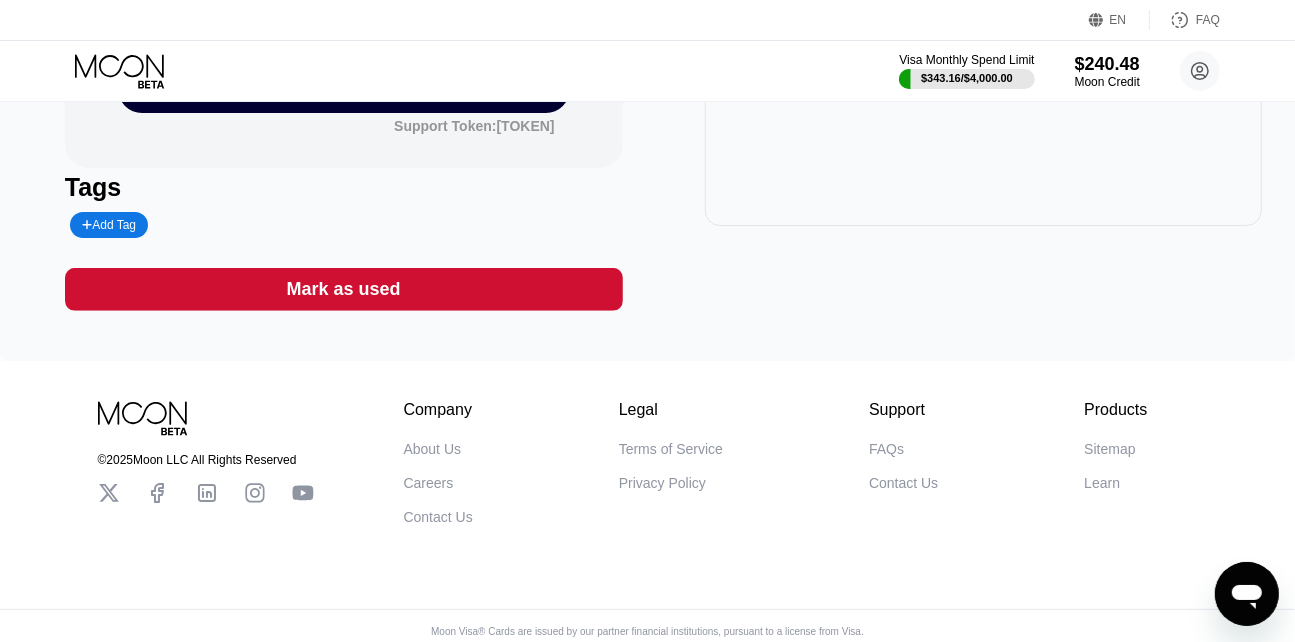 click on "$0.00 * * * * * * * * * * * * [LAST_FOUR] [DATE] [TIME] [TOKEN] Tags Add Tag Mark as used My Moon 1X Visa® Card #[NUMBER] Payment Details IN *[COMPANY] [CITY] [COUNTRY] Pending Purchase $16.00 [DATE] [TIME] Card Created Moon Credit Used: $16.00 $16.00 [DATE] [TIME]" at bounding box center [647, 49] 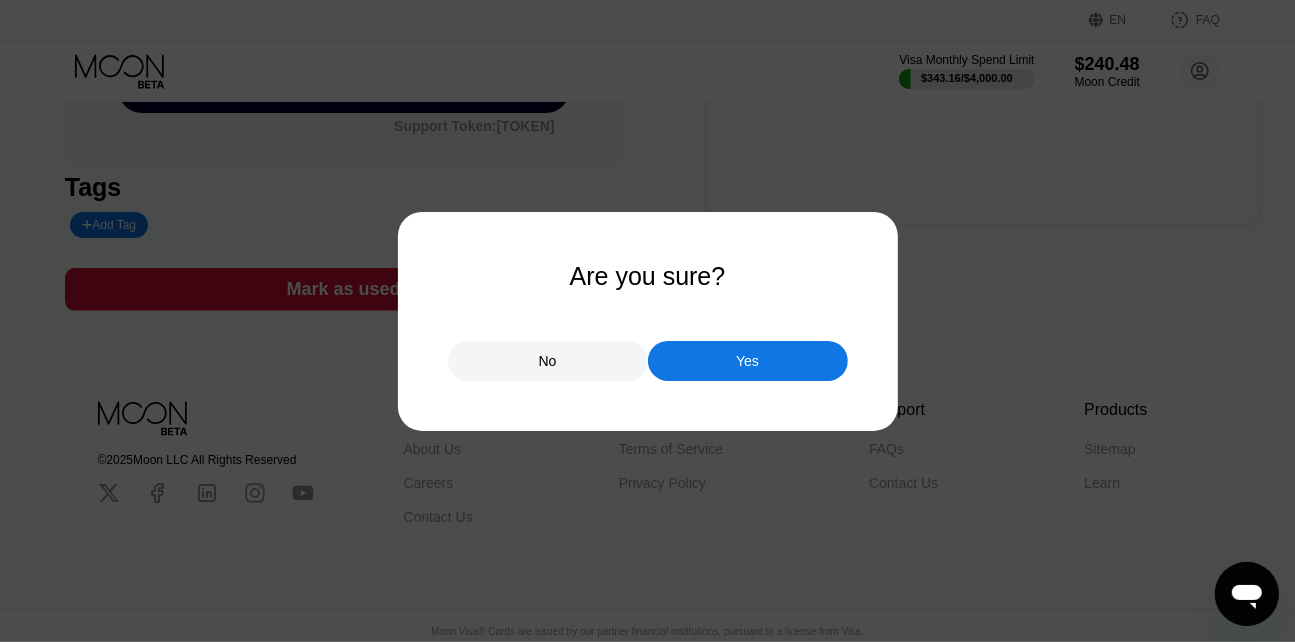 click on "Yes" at bounding box center (748, 361) 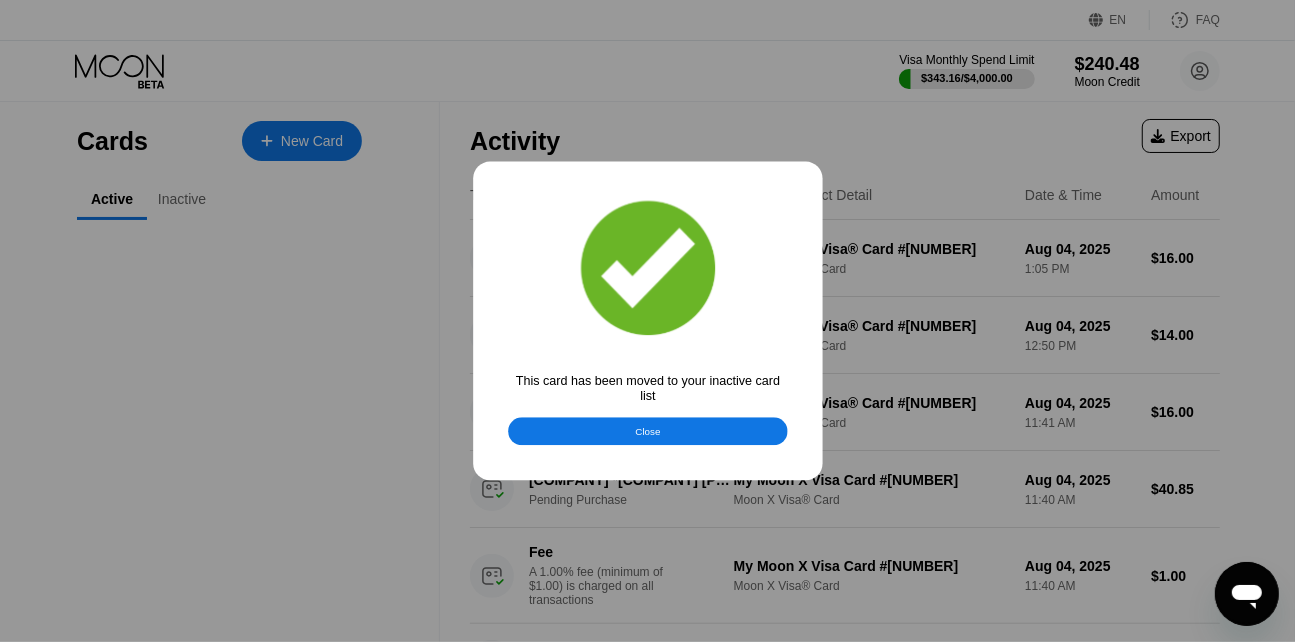 scroll, scrollTop: 0, scrollLeft: 0, axis: both 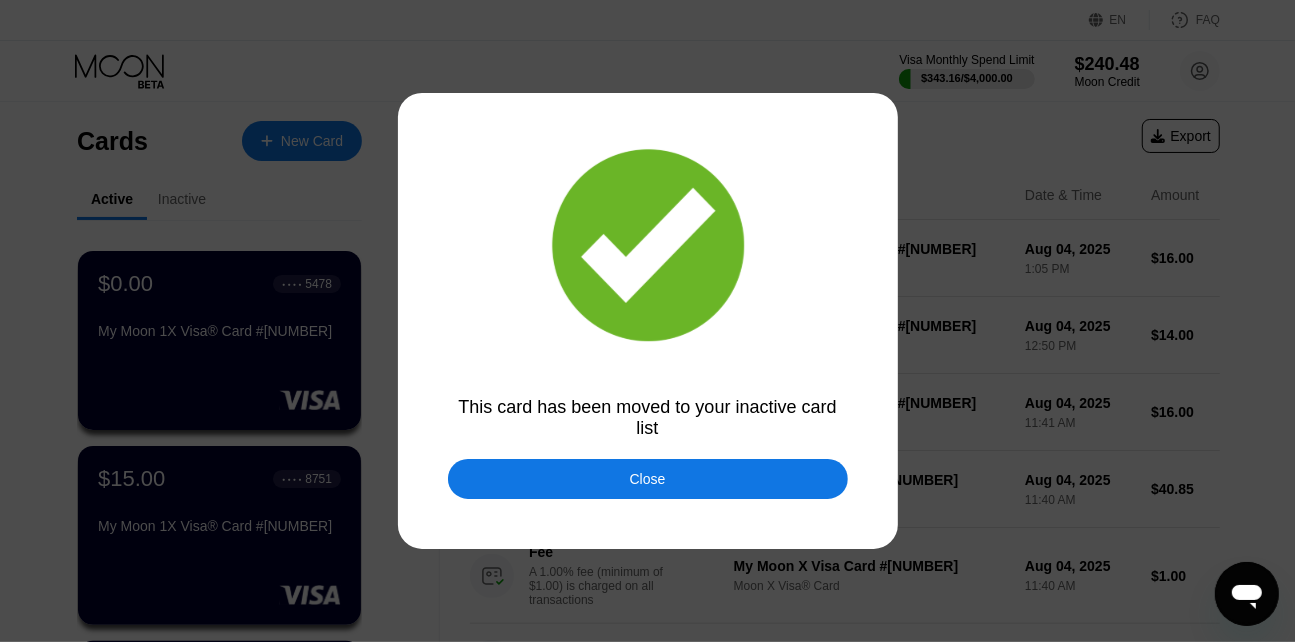 click on "Close" at bounding box center (648, 479) 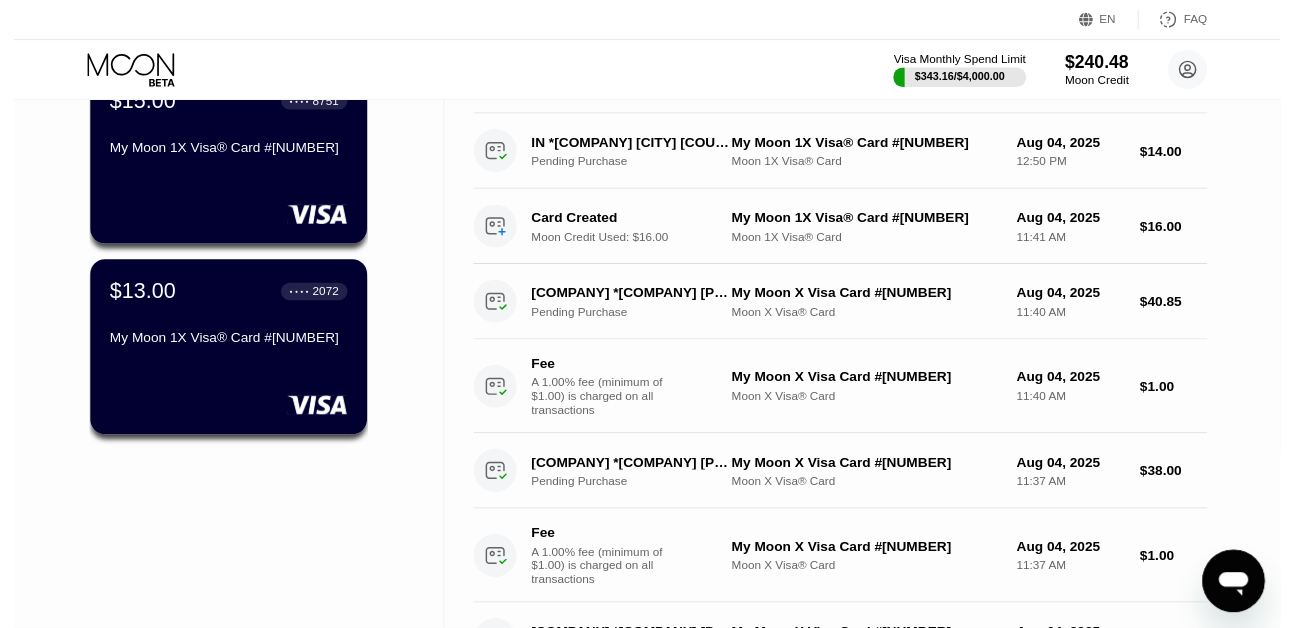 scroll, scrollTop: 0, scrollLeft: 0, axis: both 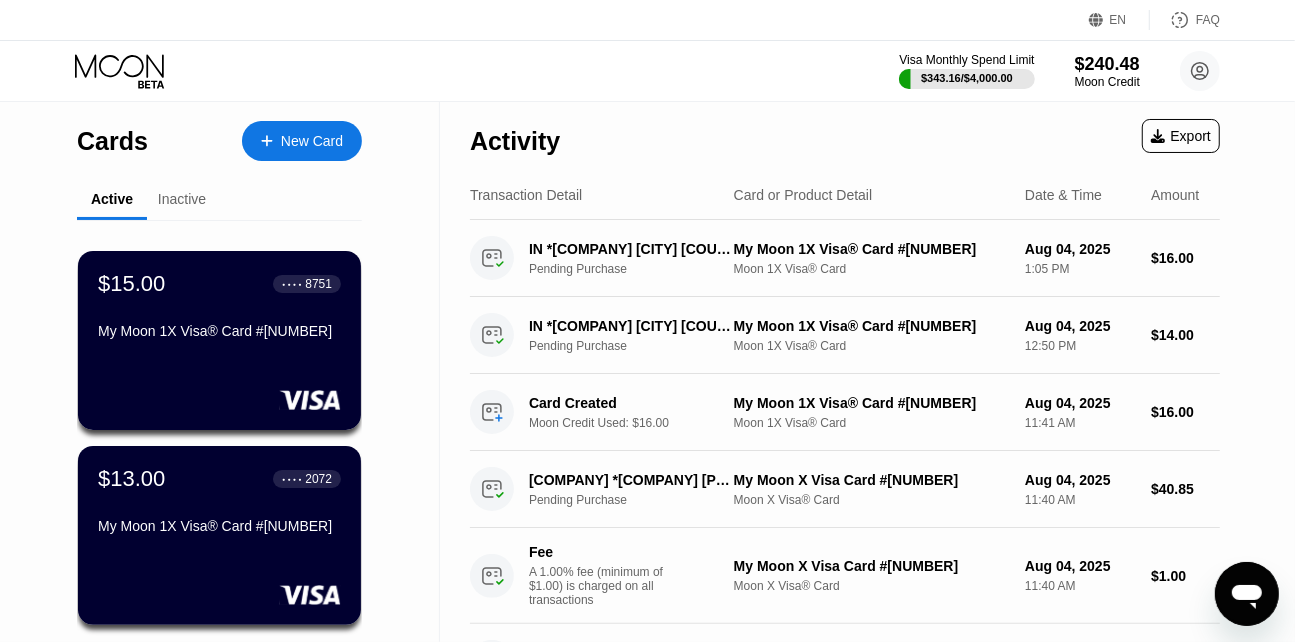 click on "New Card" at bounding box center (302, 141) 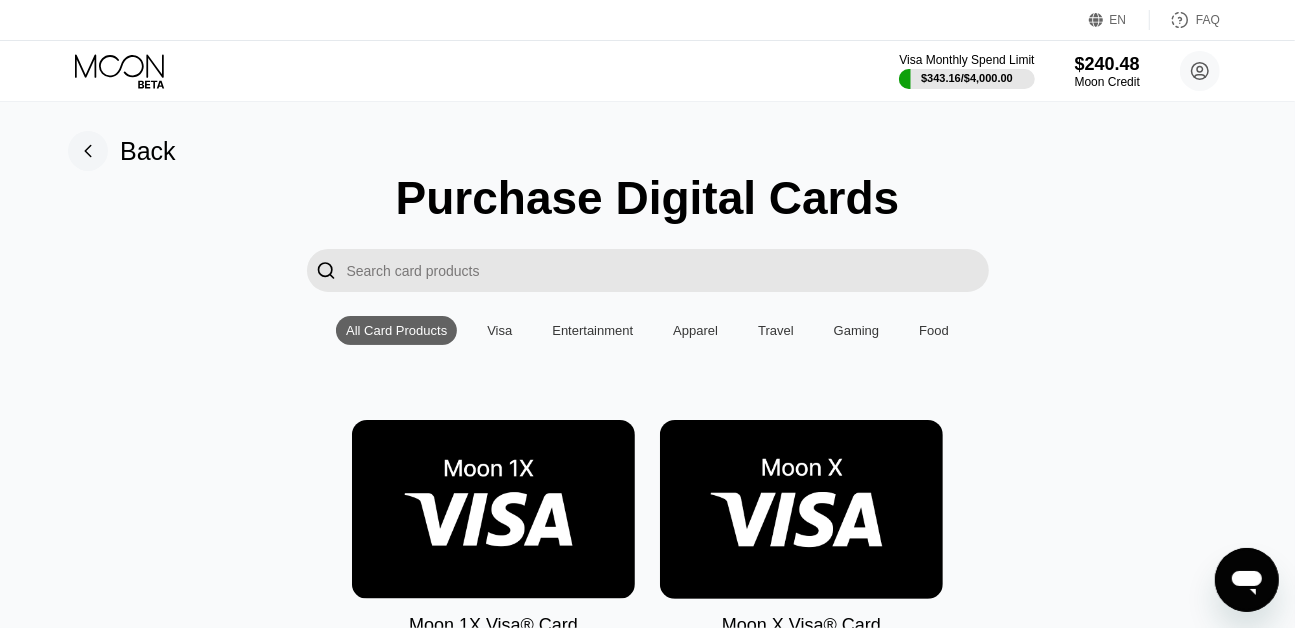 click at bounding box center (493, 509) 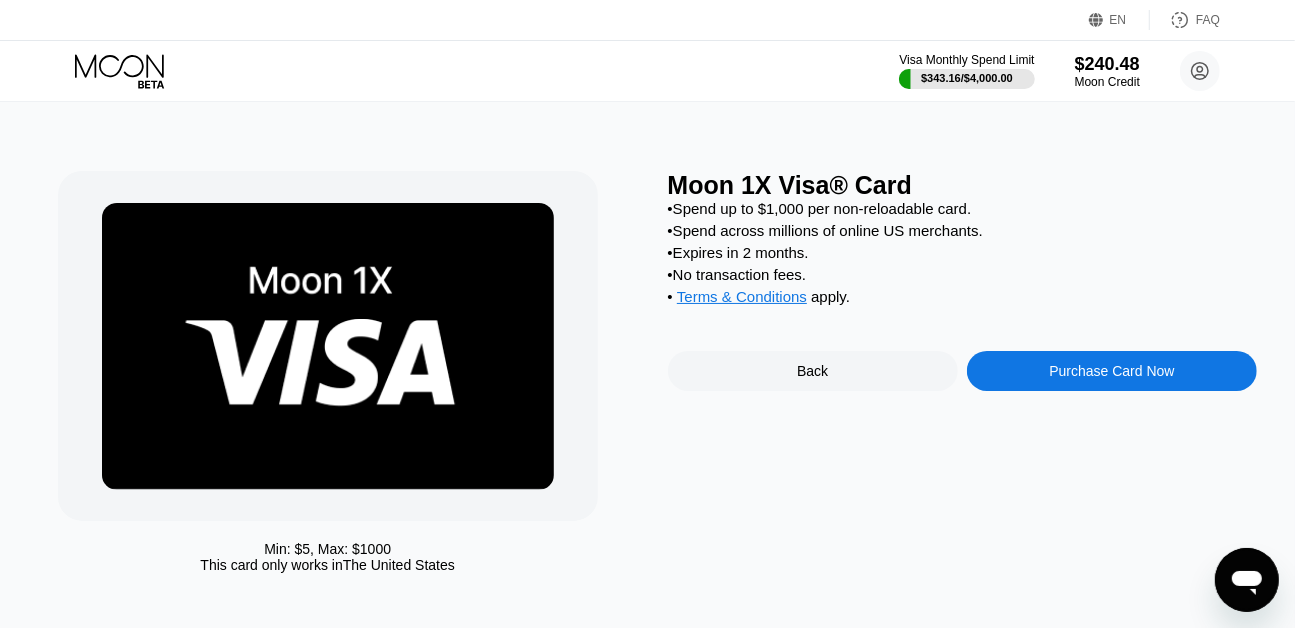 click on "Purchase Card Now" at bounding box center [1112, 371] 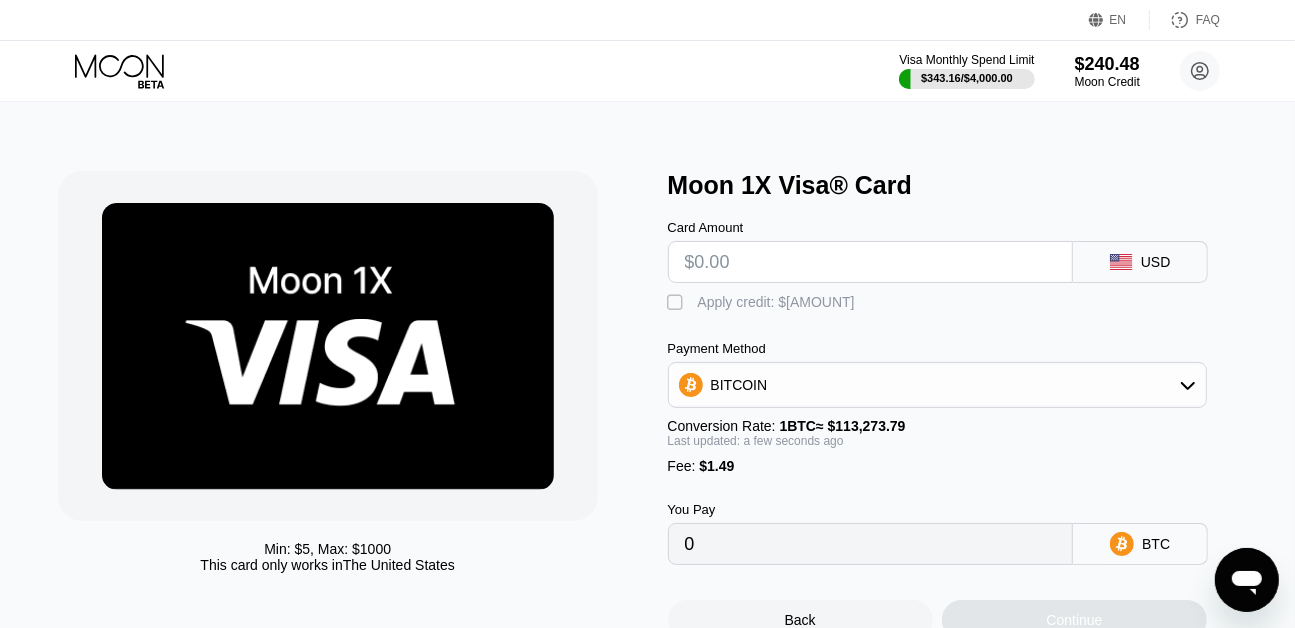 click at bounding box center (871, 262) 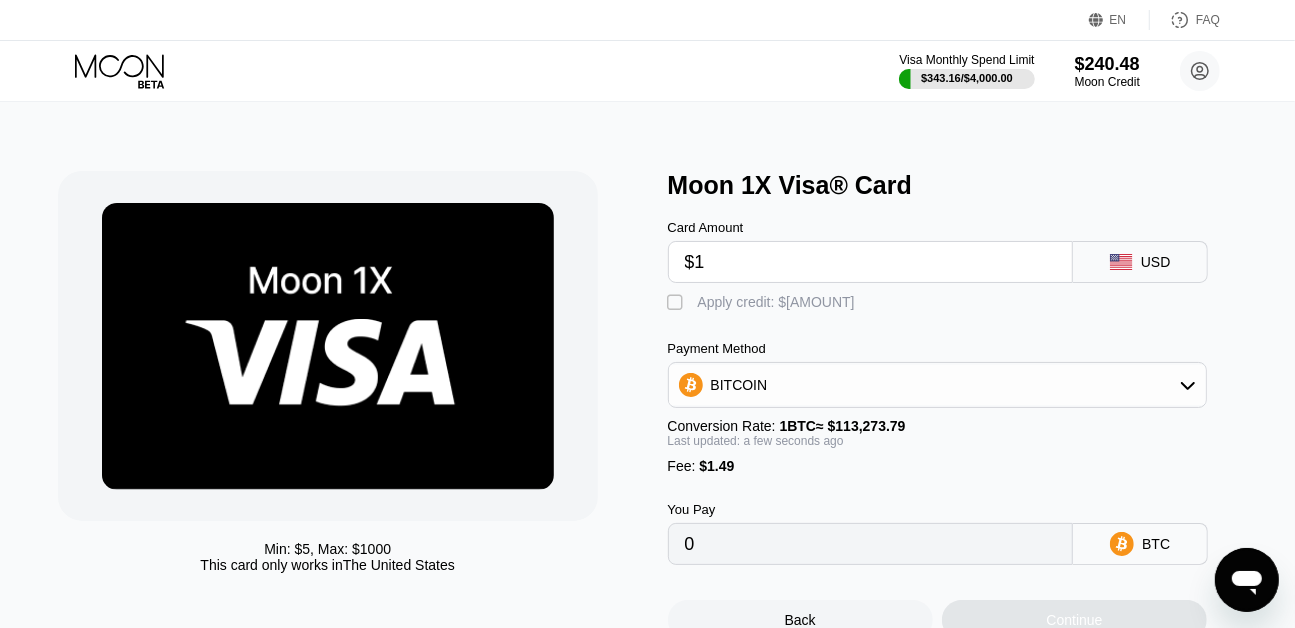 type on "$17" 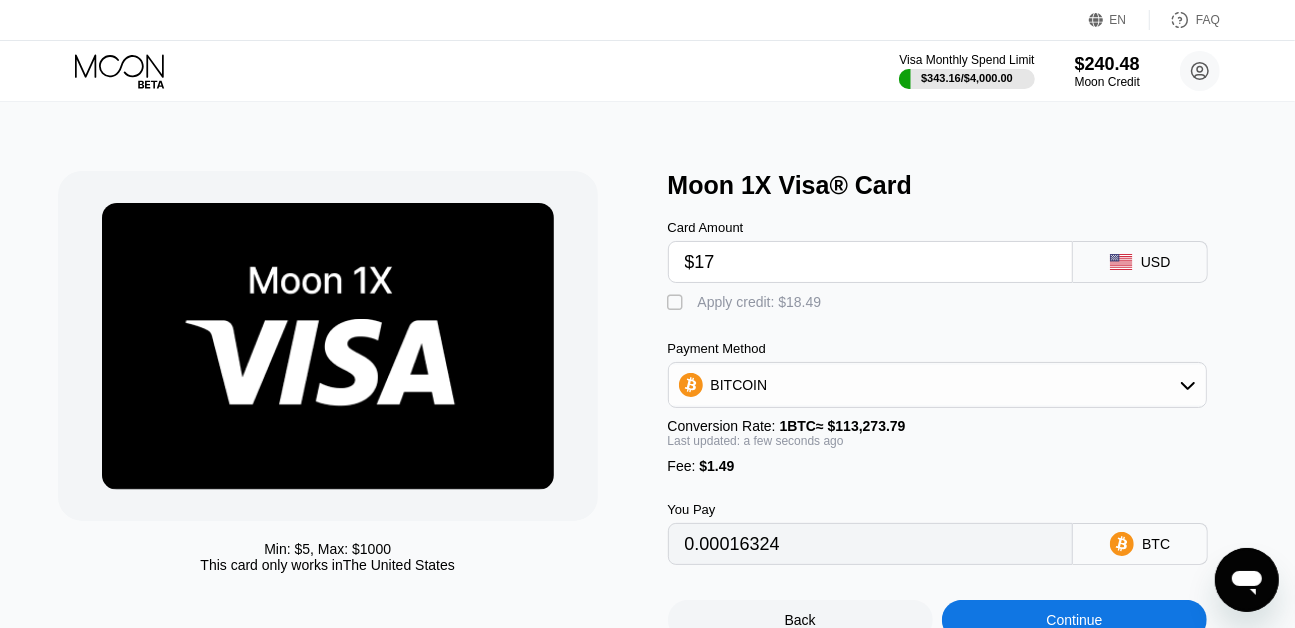 type on "0.00016324" 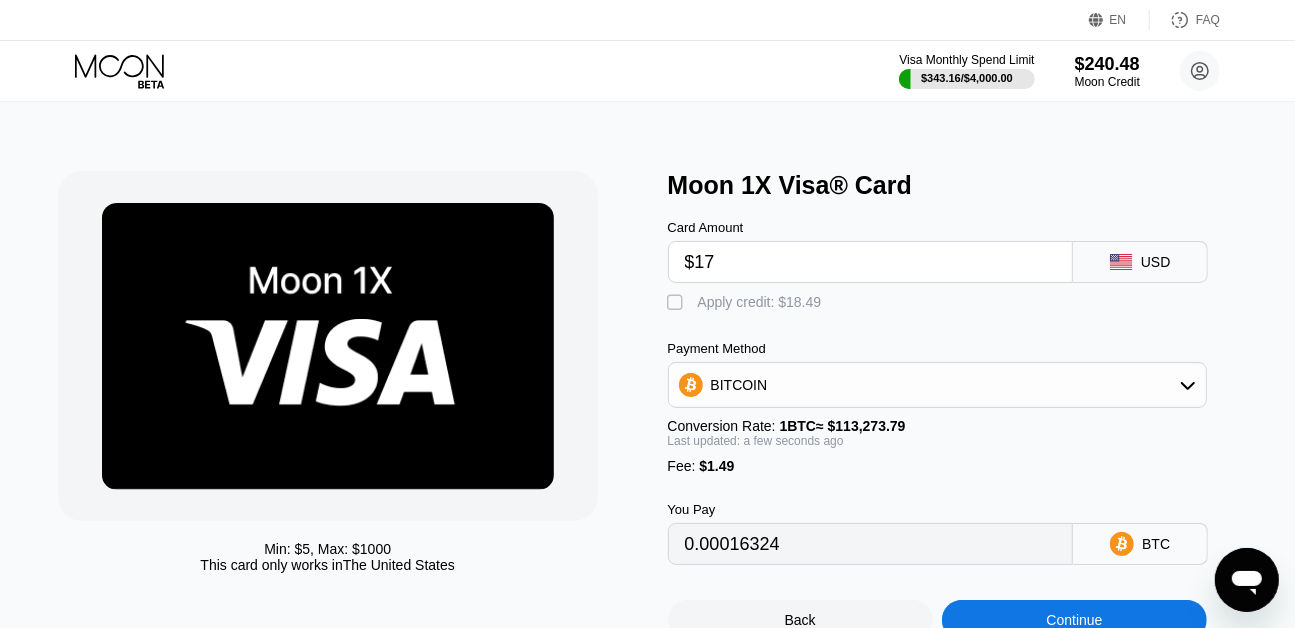 type on "$17" 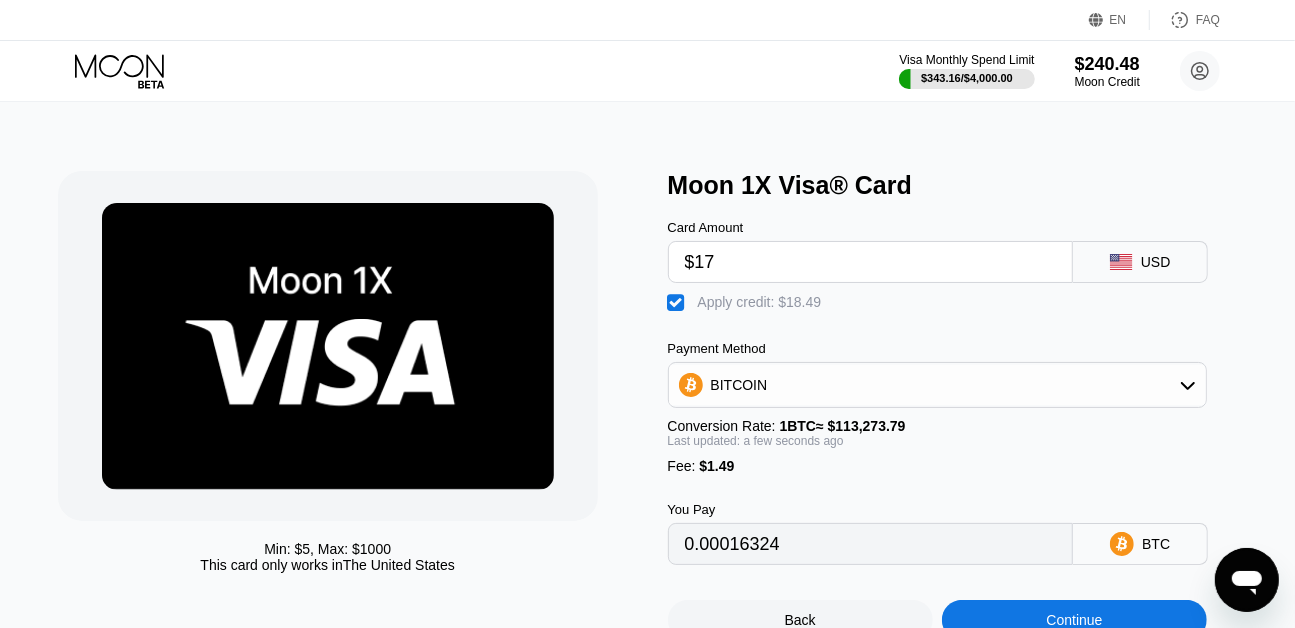 type on "0" 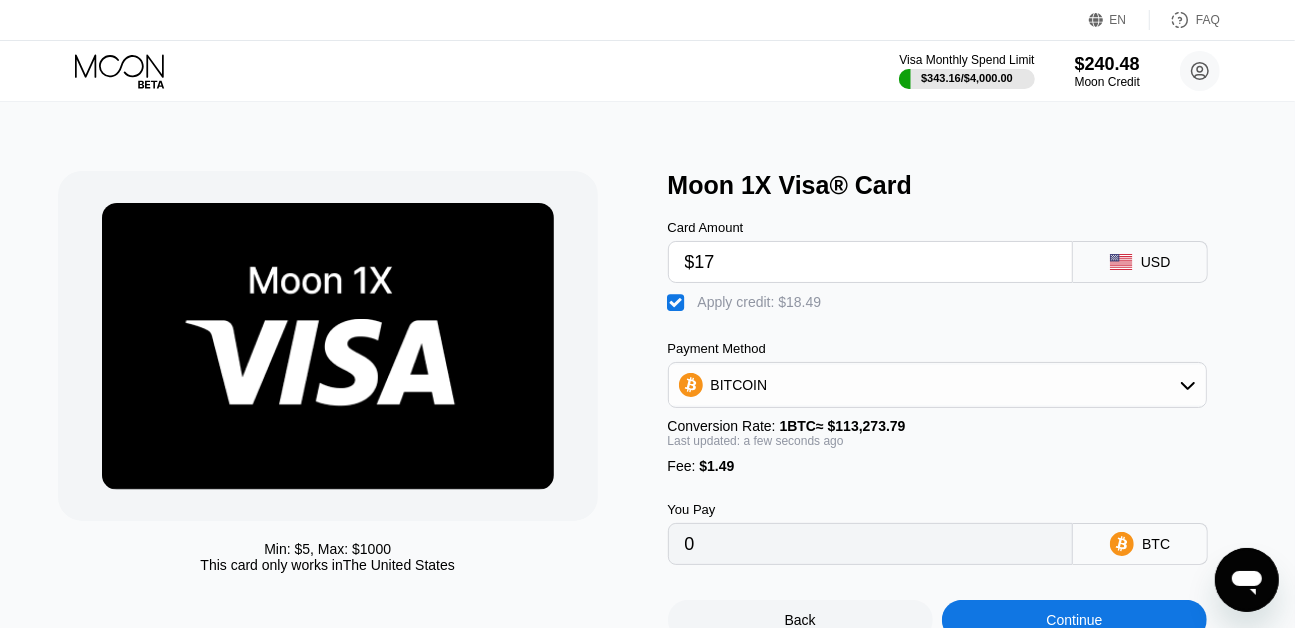 scroll, scrollTop: 386, scrollLeft: 0, axis: vertical 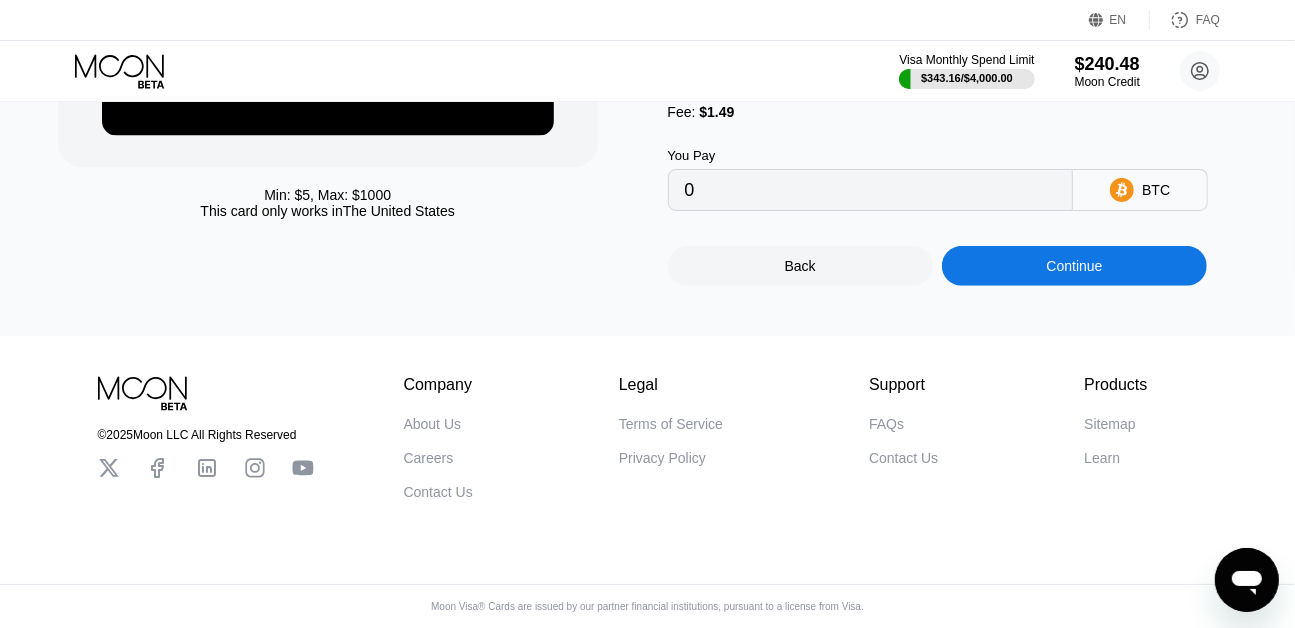 click on "Continue" at bounding box center [1075, 266] 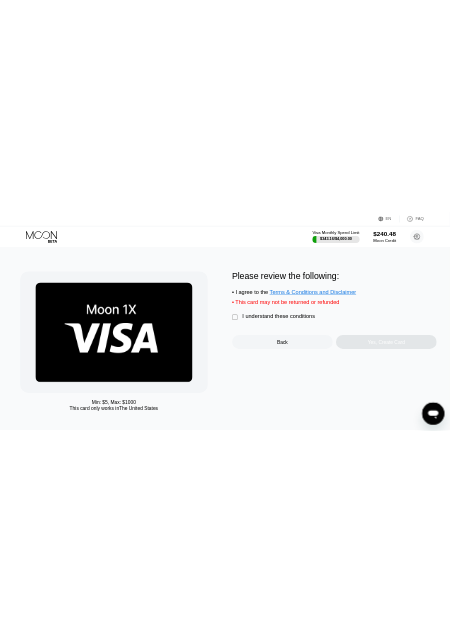scroll, scrollTop: 0, scrollLeft: 0, axis: both 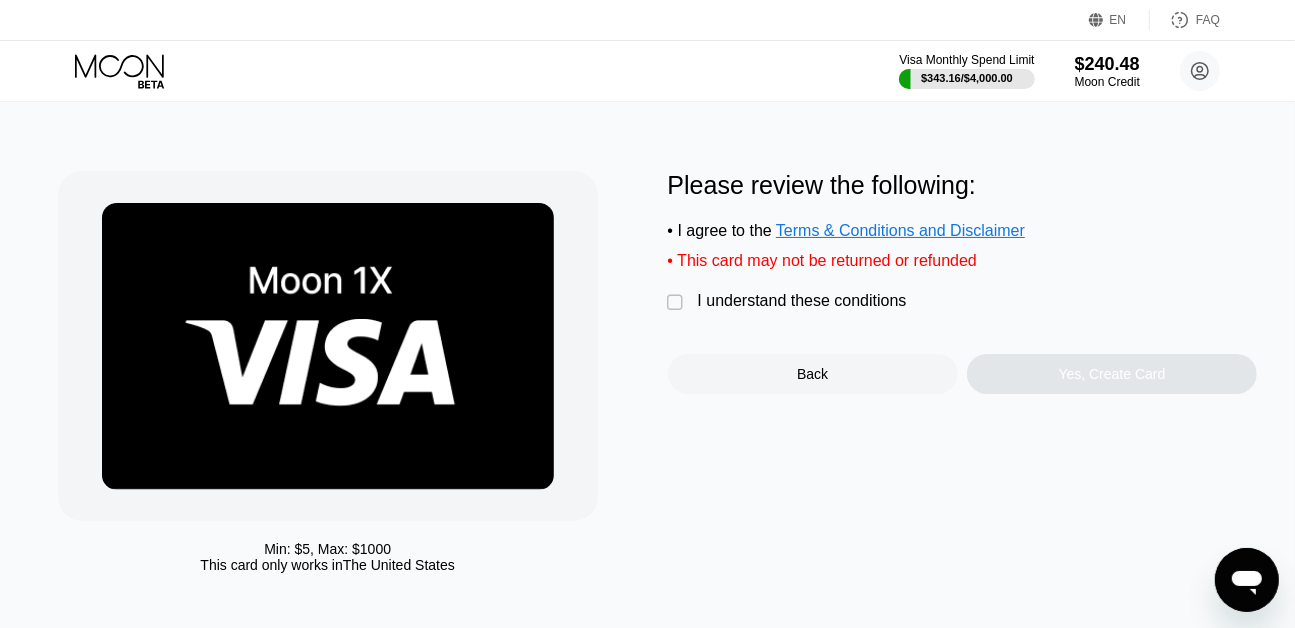 click on "I understand these conditions" at bounding box center (802, 301) 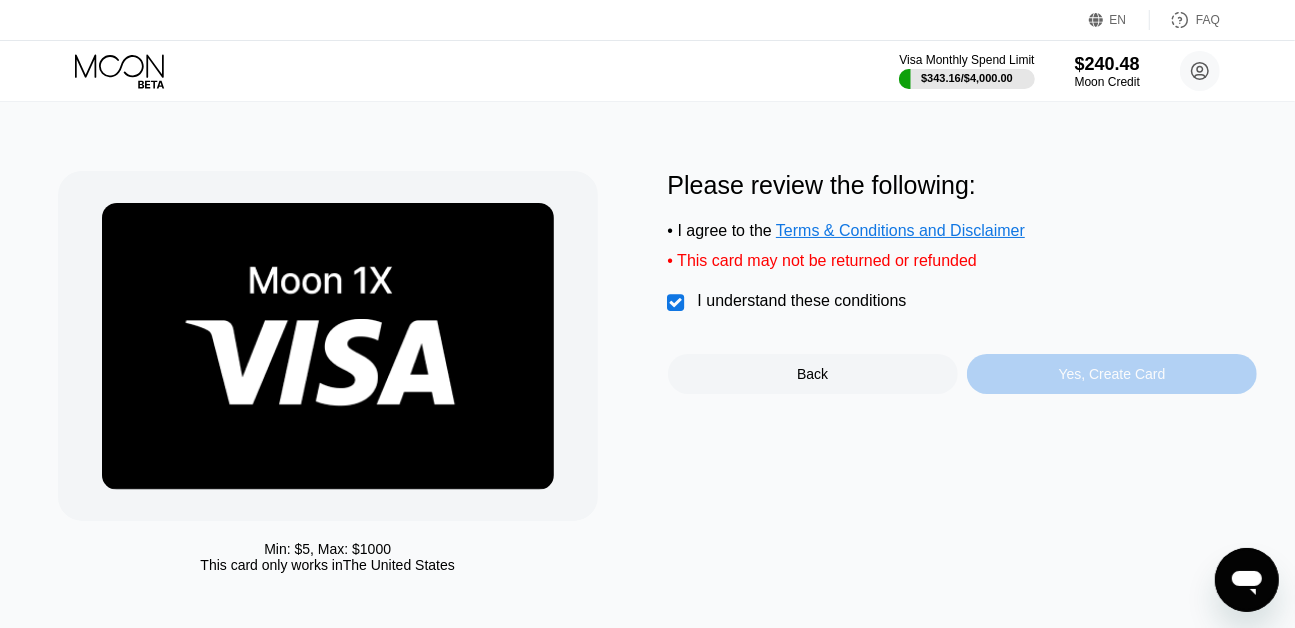 click on "Yes, Create Card" at bounding box center (1112, 374) 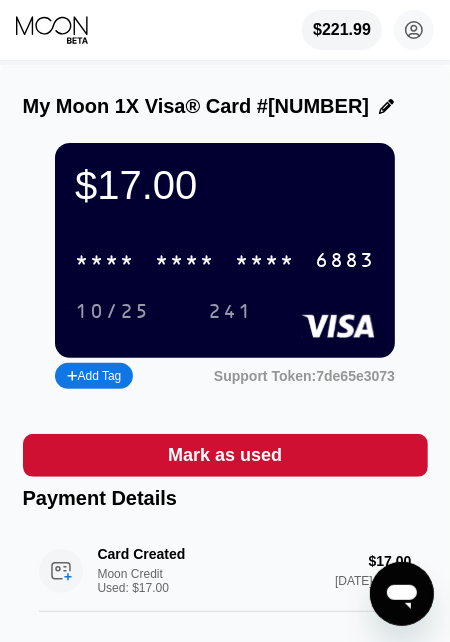 click on "* * * *" at bounding box center [265, 261] 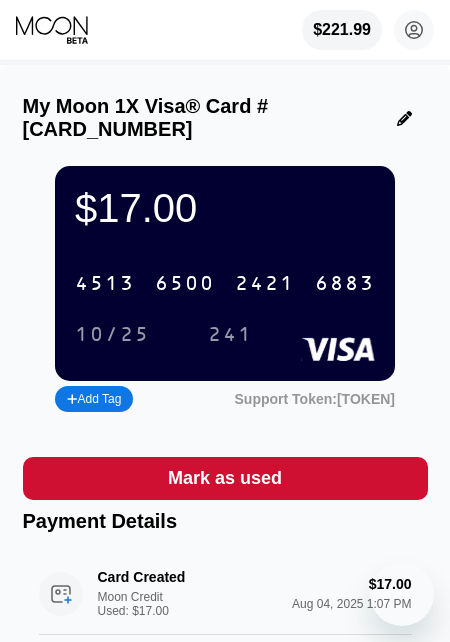 scroll, scrollTop: 0, scrollLeft: 0, axis: both 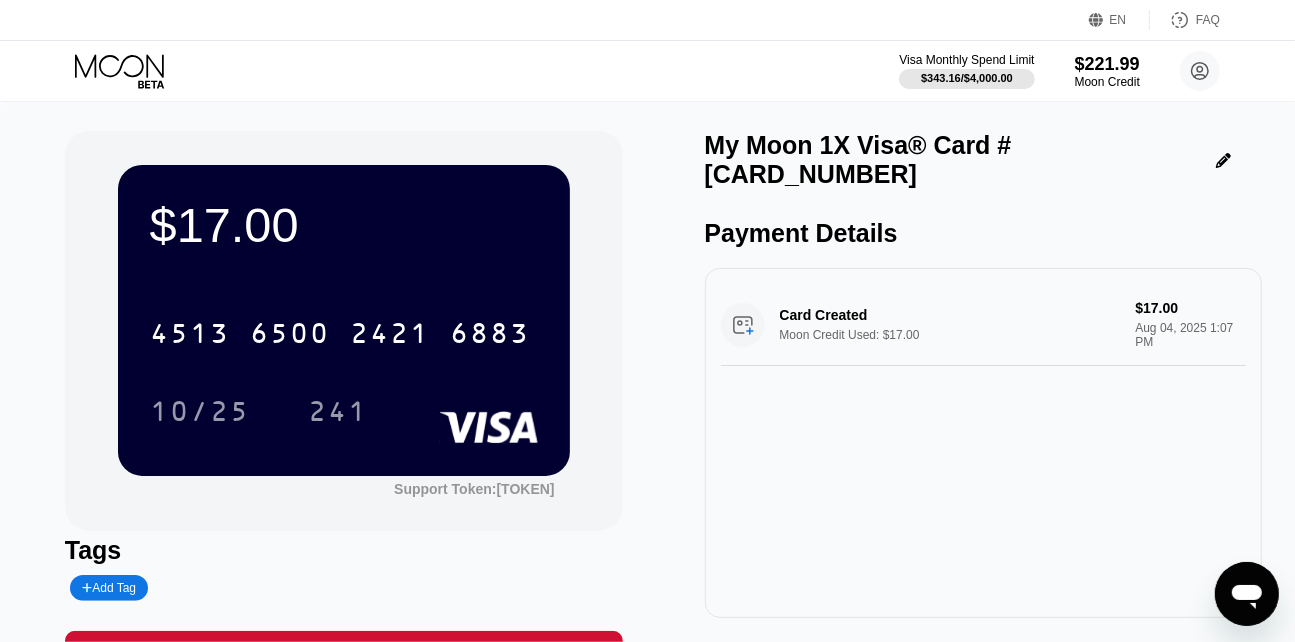 click 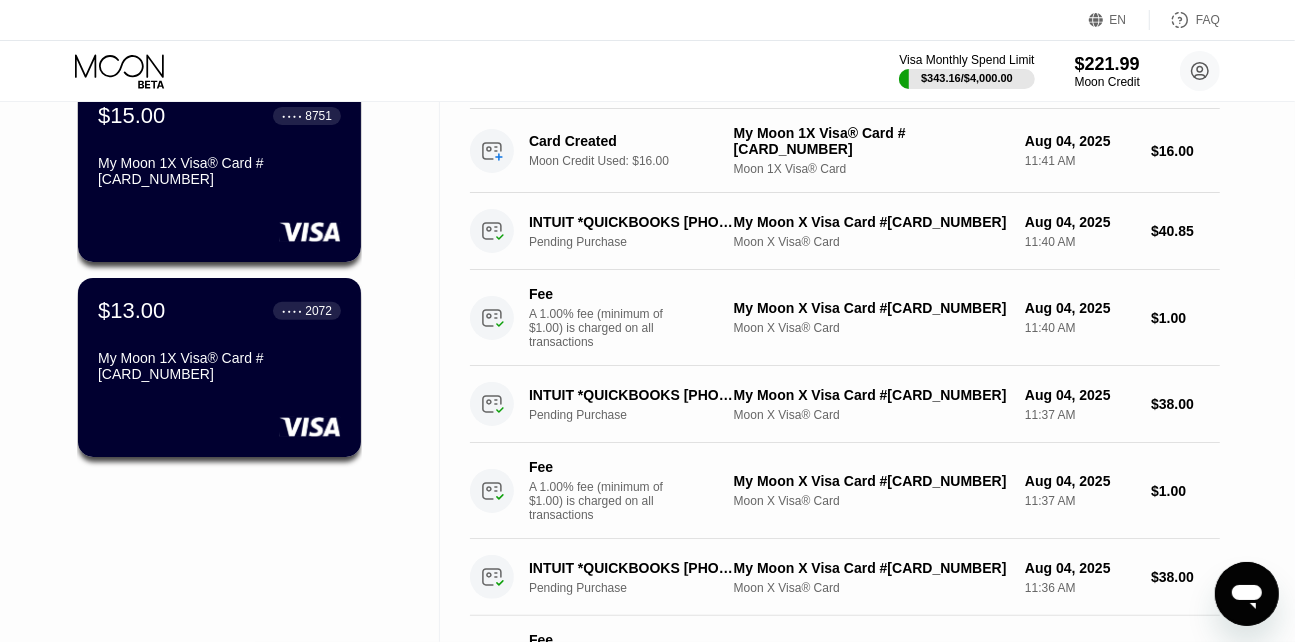 scroll, scrollTop: 90, scrollLeft: 0, axis: vertical 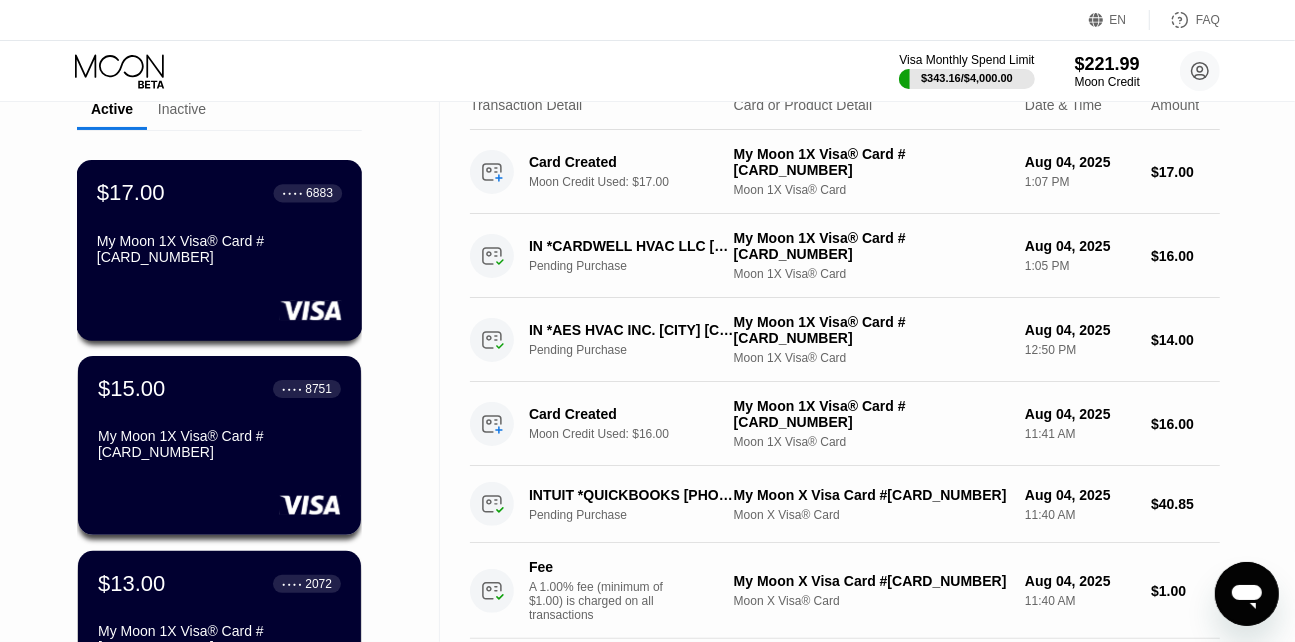 click on "$17.00 ● ● ● ● 6883 My Moon 1X Visa® Card #108" at bounding box center (220, 250) 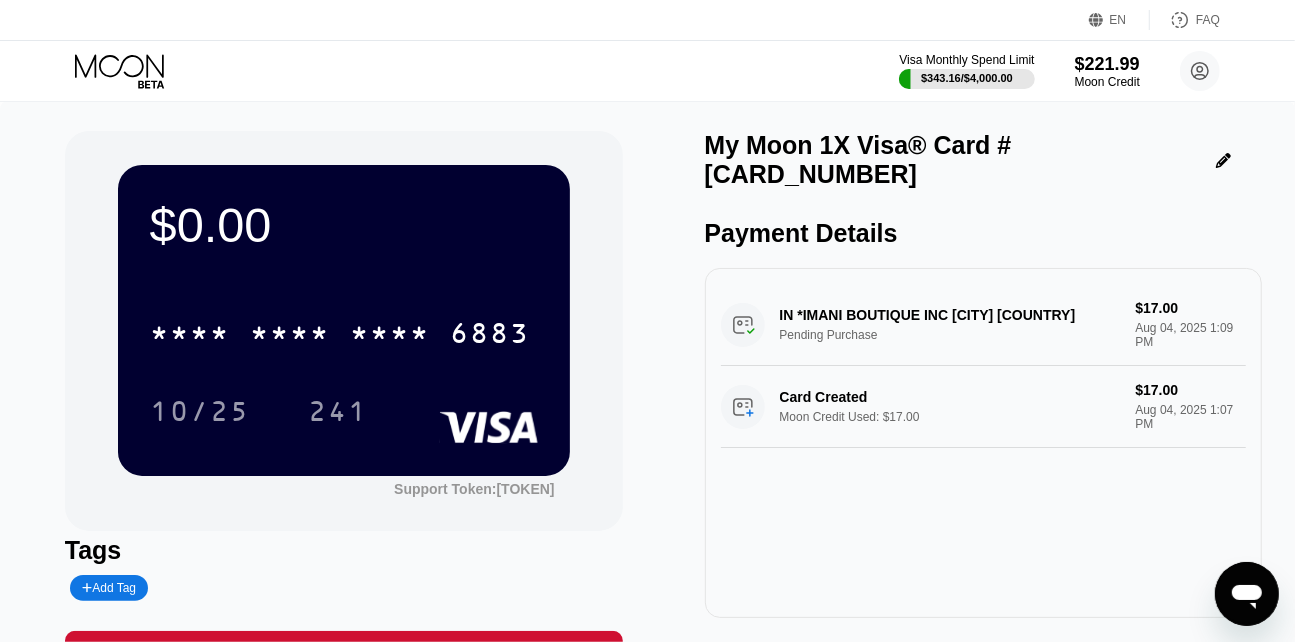 scroll, scrollTop: 272, scrollLeft: 0, axis: vertical 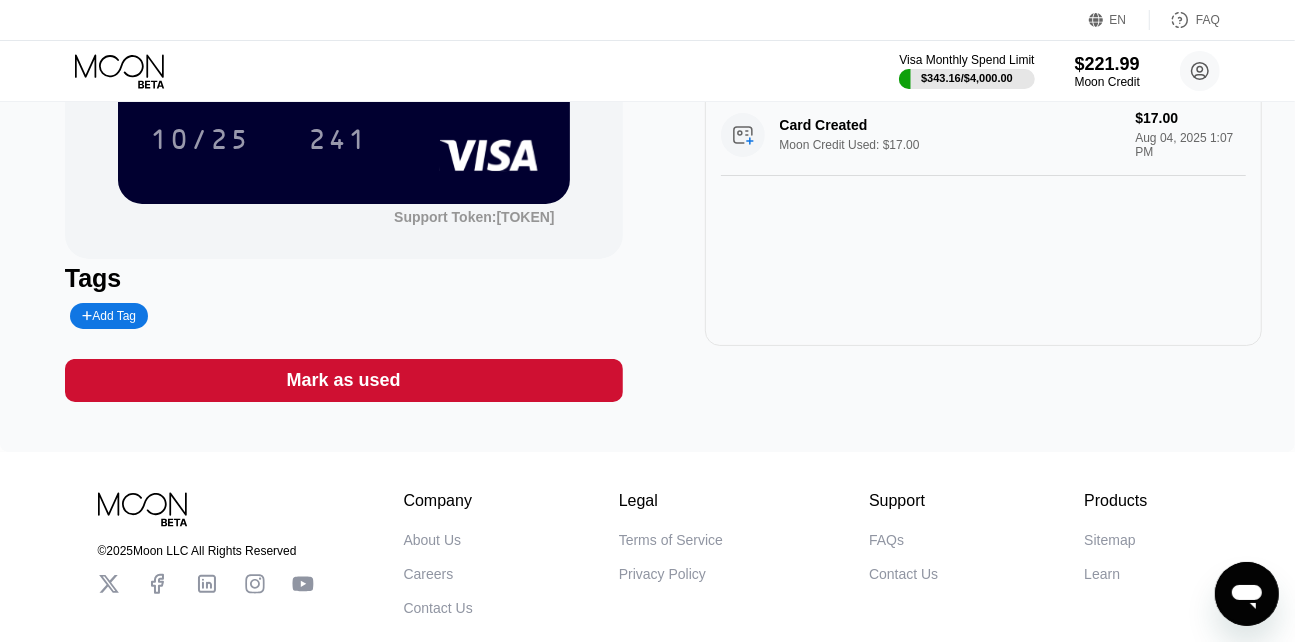 click on "$0.00 * * * * * * * * * * * * 6883 10/25 241 Support Token:  7de65e3073 Tags  Add Tag Mark as used My Moon 1X Visa® Card #108 Payment Details IN *IMANI BOUTIQUE INC   FORT WORTH   US Pending Purchase $17.00 Aug 04, 2025 1:09 PM Card Created Moon Credit Used: $17.00 $17.00 Aug 04, 2025 1:07 PM" at bounding box center (647, 140) 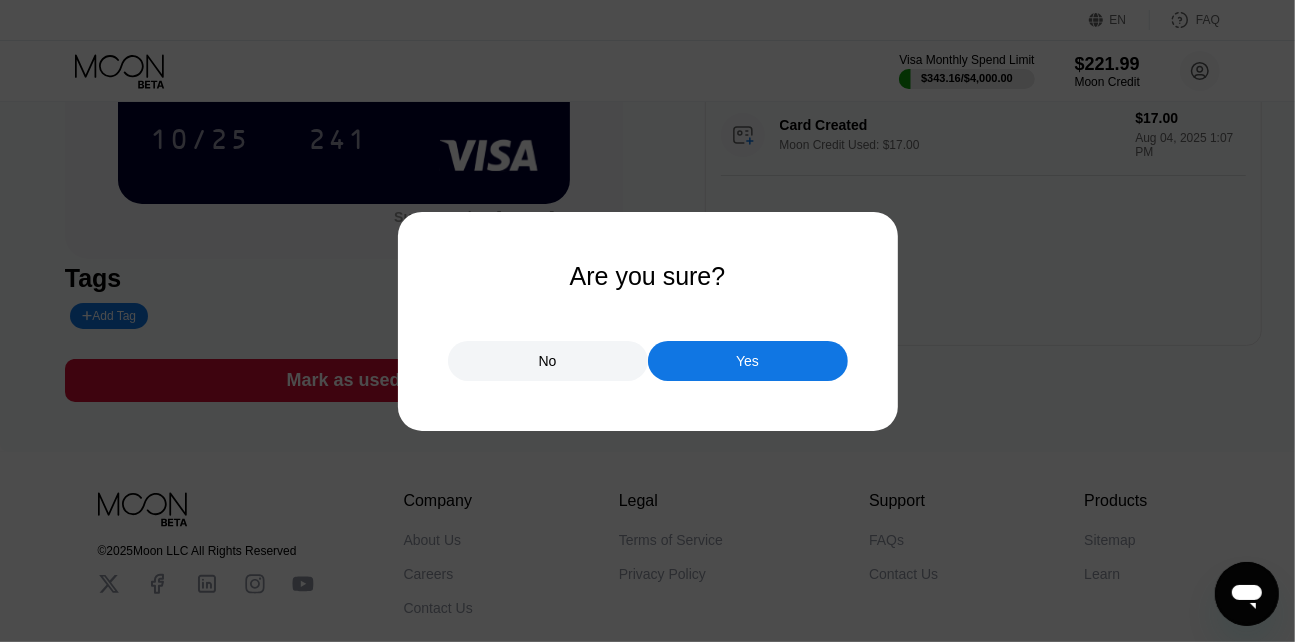 click on "Yes" at bounding box center [748, 361] 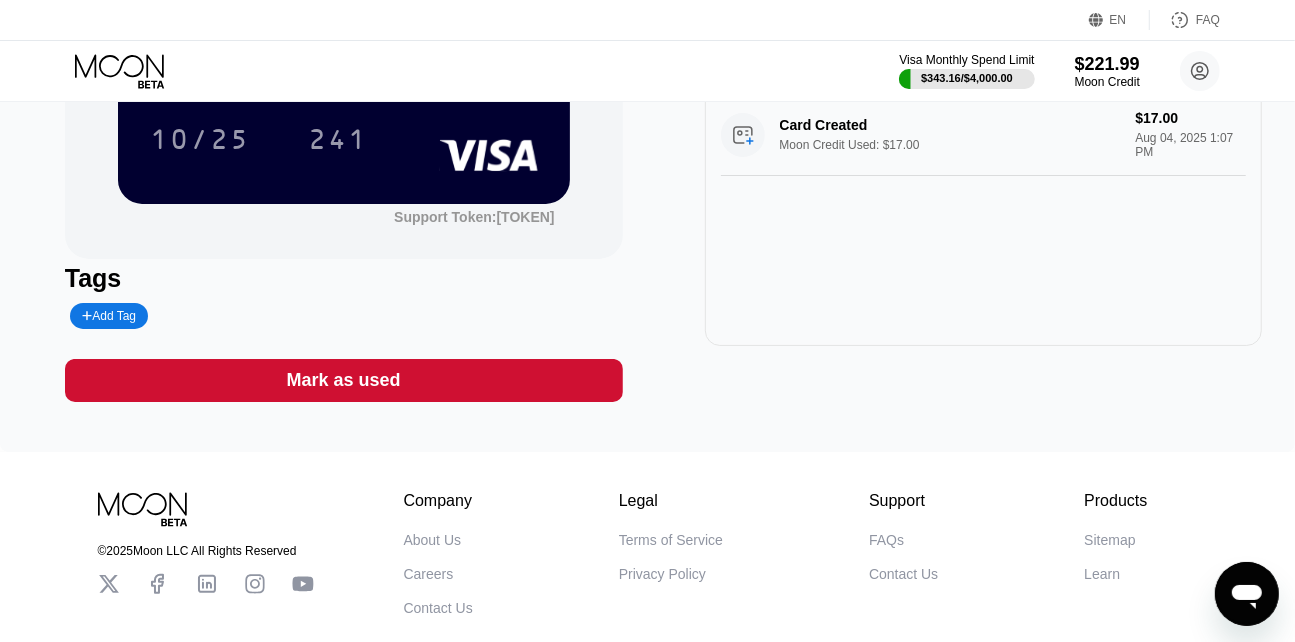 scroll, scrollTop: 0, scrollLeft: 0, axis: both 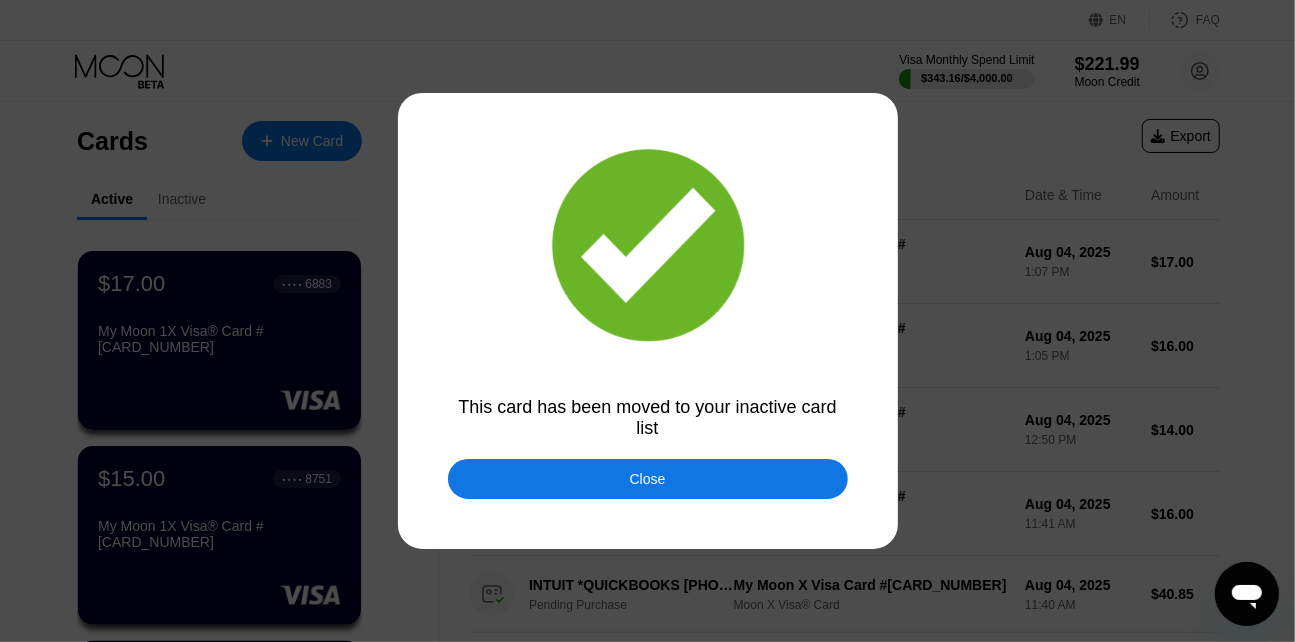 click on "Close" at bounding box center [648, 479] 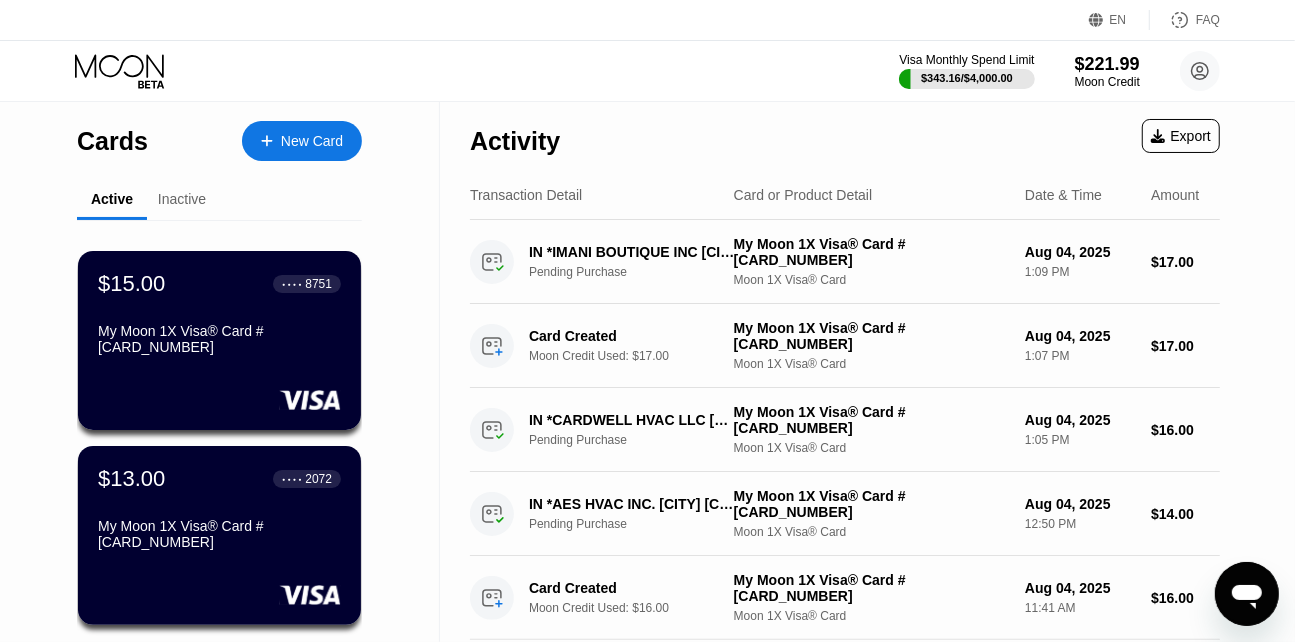 scroll, scrollTop: 90, scrollLeft: 0, axis: vertical 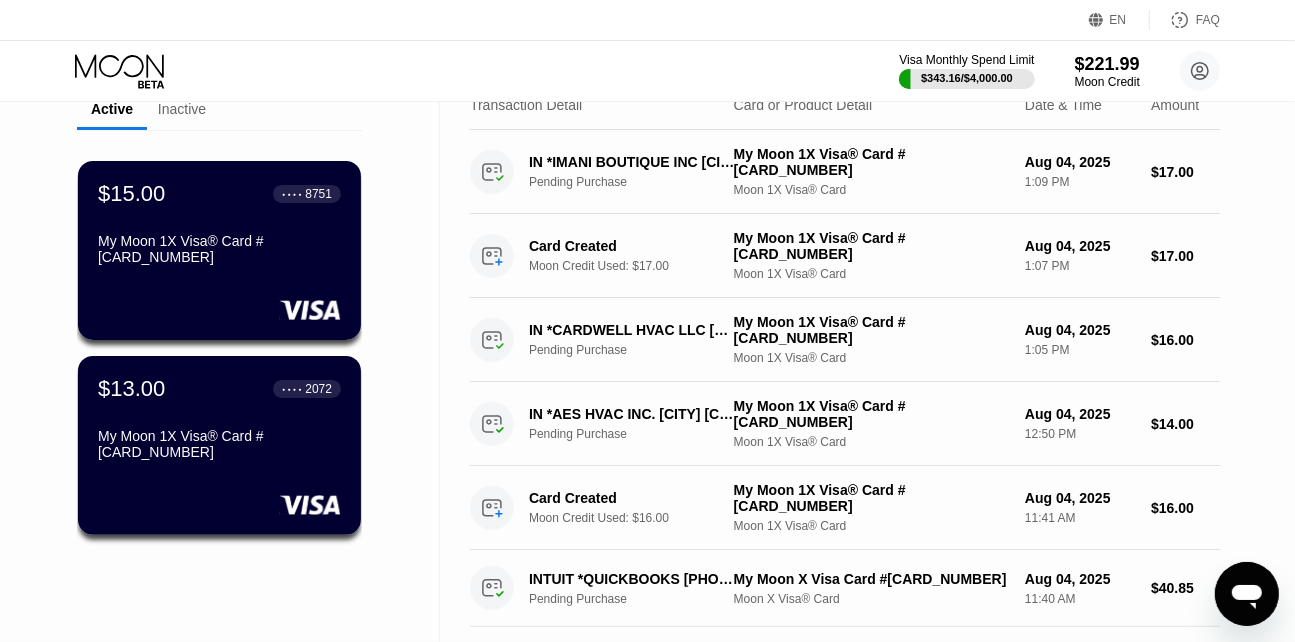 click on "My Moon 1X Visa® Card #[NUMBER]" at bounding box center [219, 253] 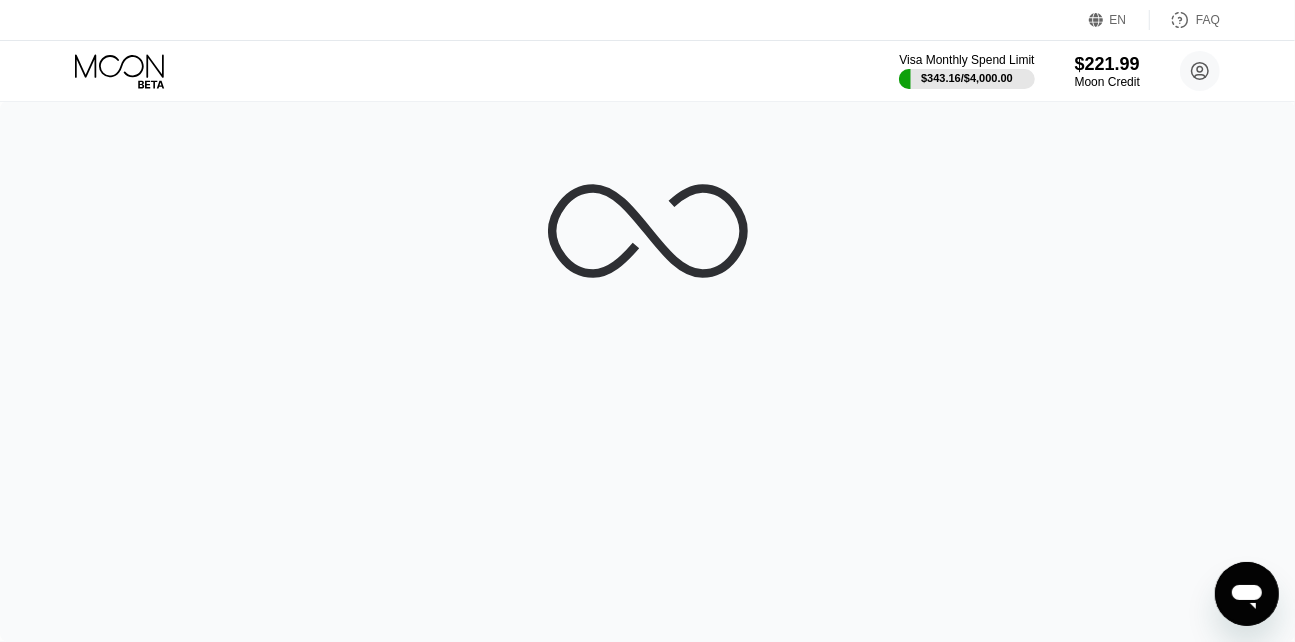 scroll, scrollTop: 0, scrollLeft: 0, axis: both 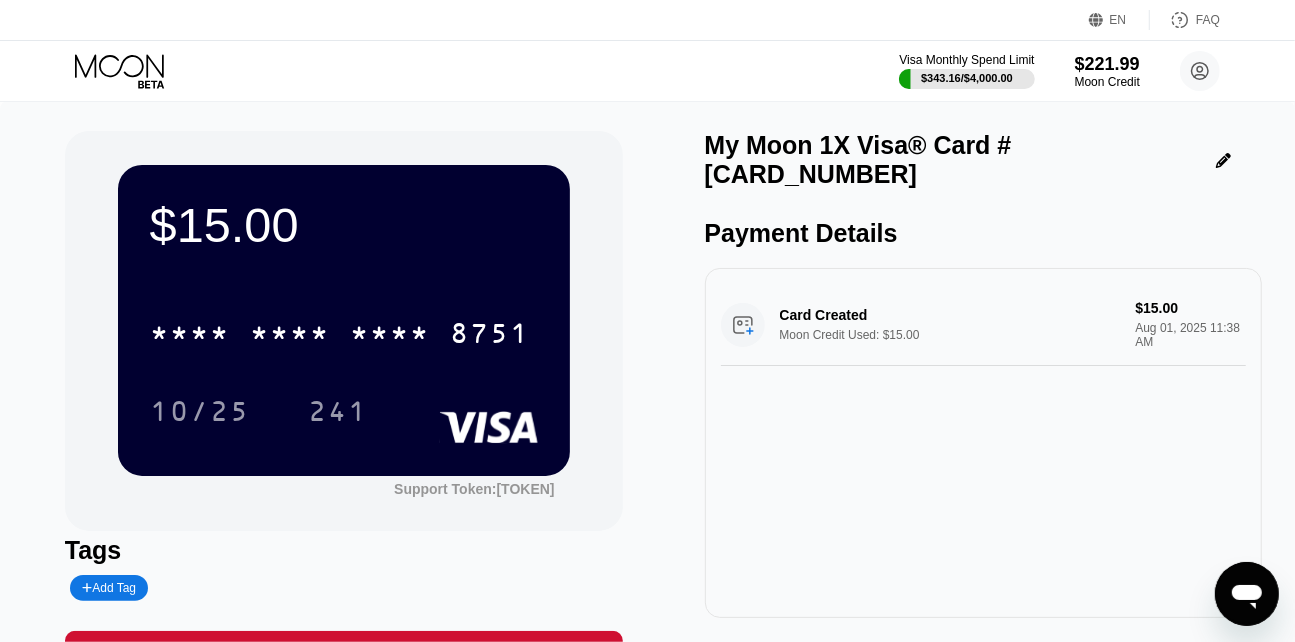 click 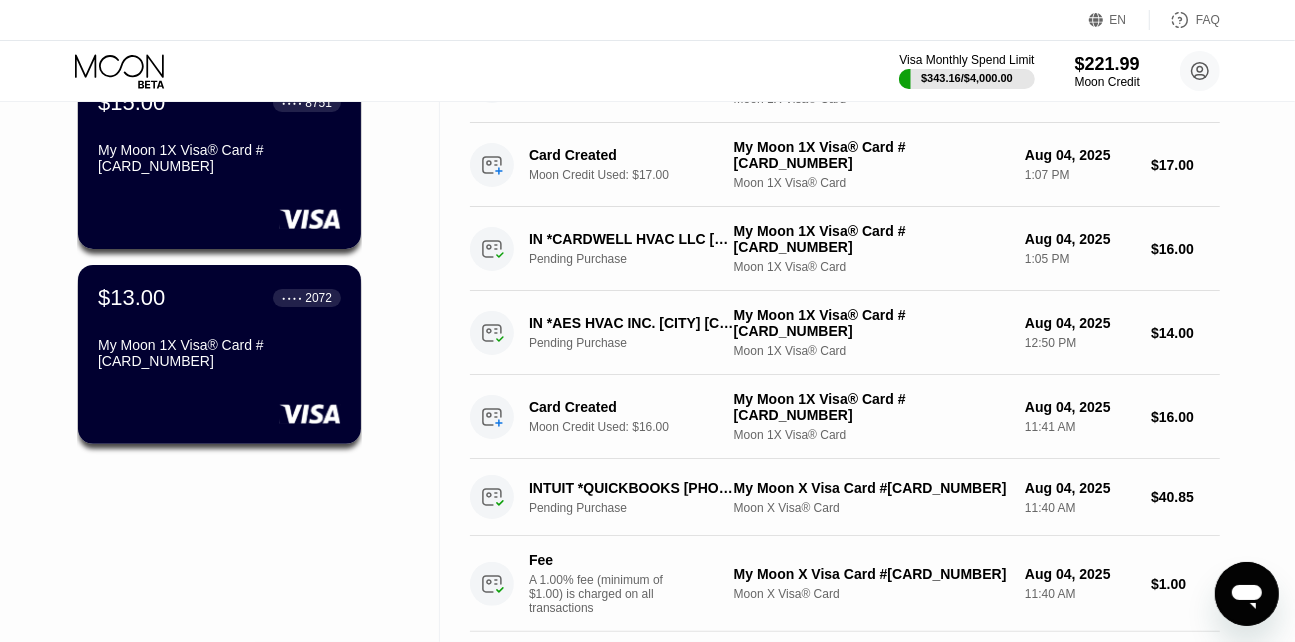 scroll, scrollTop: 90, scrollLeft: 0, axis: vertical 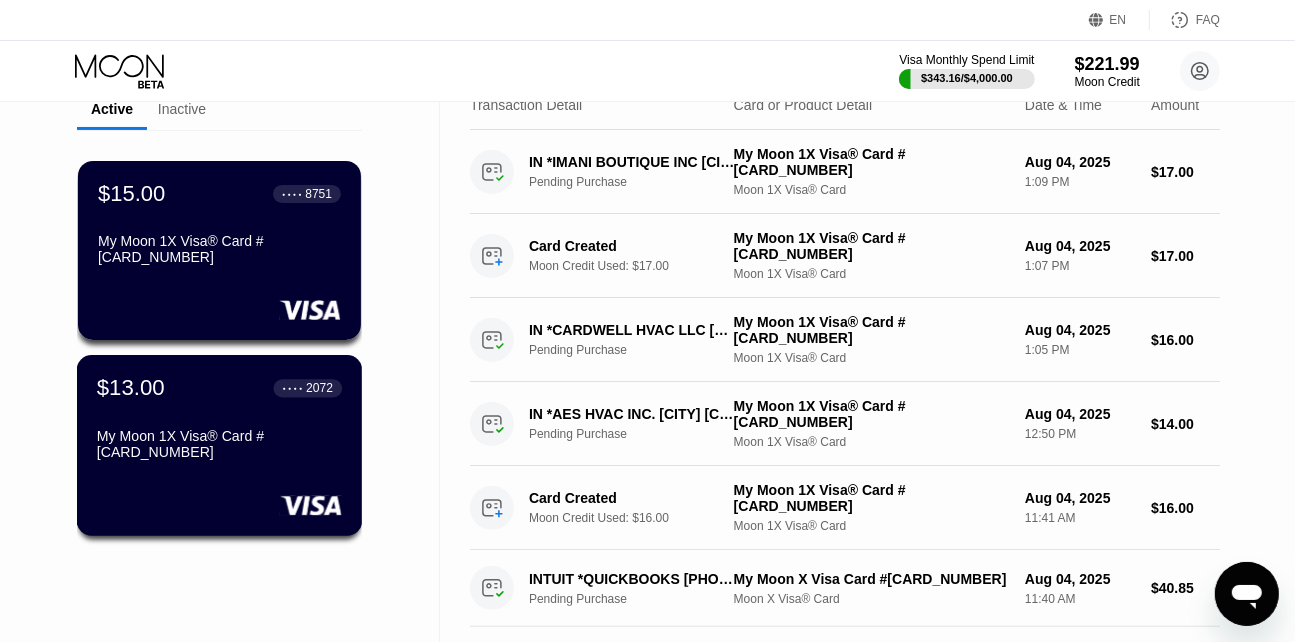 click on "My Moon 1X Visa® Card #[NUMBER]" at bounding box center (219, 444) 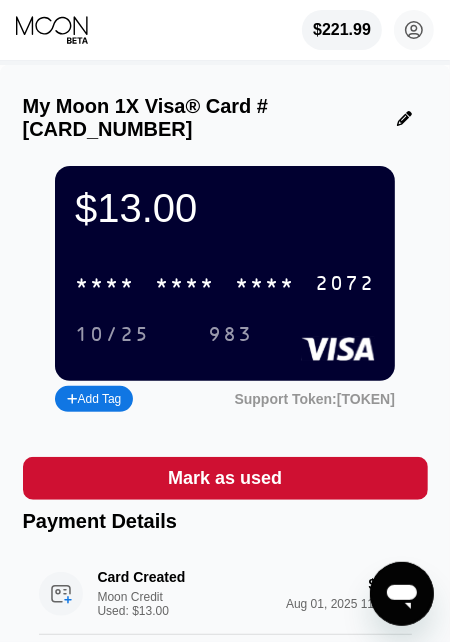 click on "* * * * * * * * * * * * 2072" at bounding box center (225, 283) 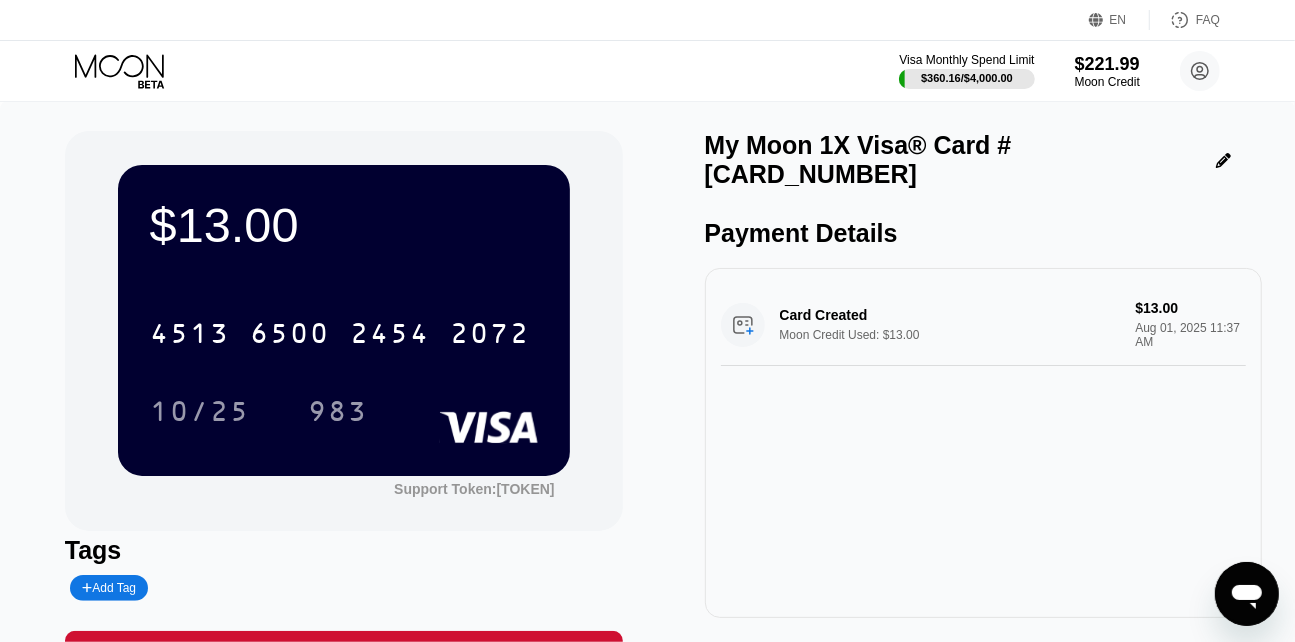 click 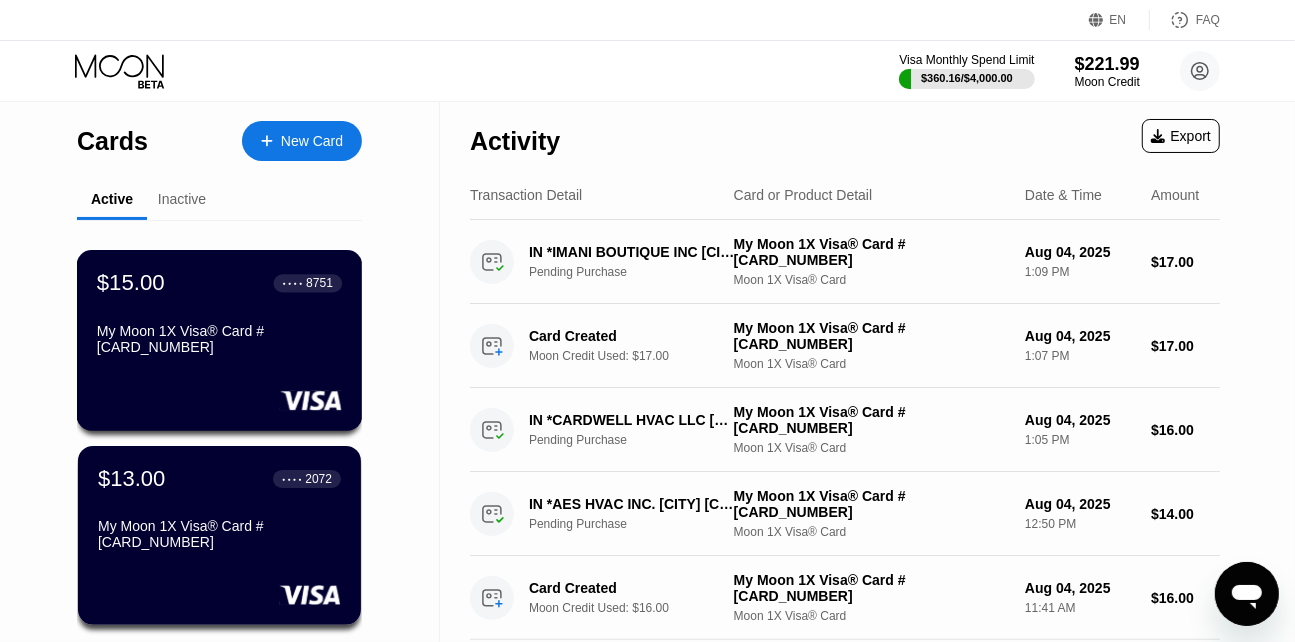 click on "$15.00 ● ● ● ● 8751 My Moon 1X Visa® Card #106" at bounding box center (220, 340) 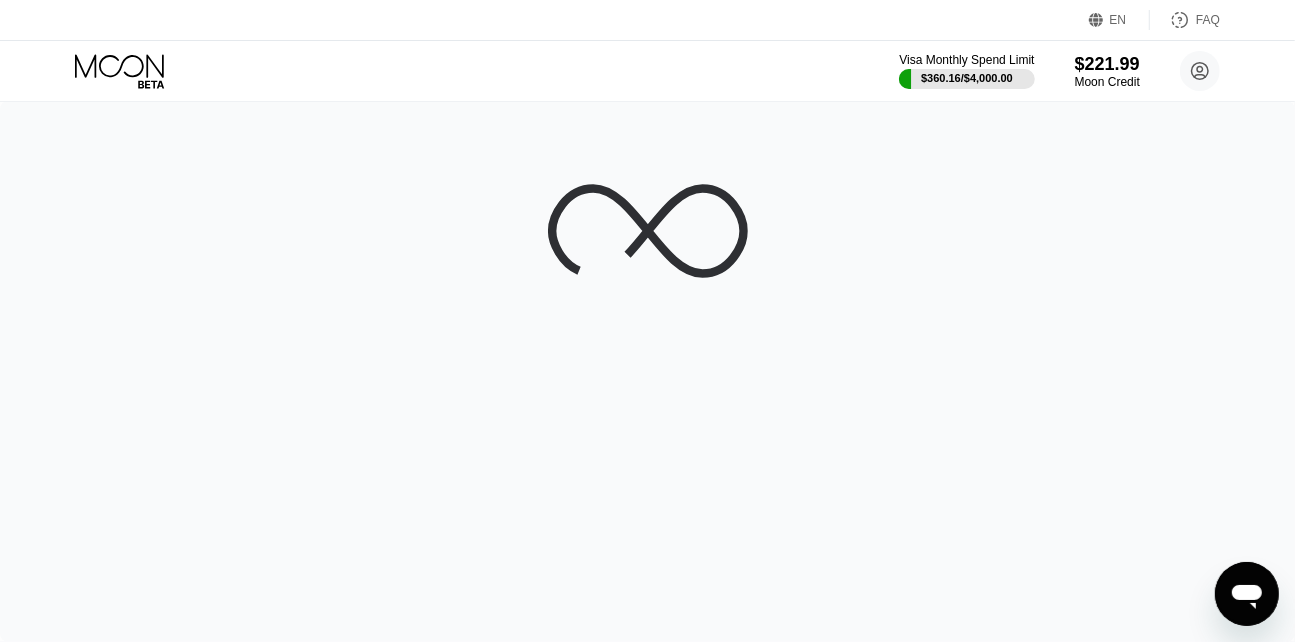 click on "Visa Monthly Spend Limit $360.16 / $4,000.00 $221.99 Moon Credit info@osool-aldahabiya.com  Home Settings Support Careers About Us Log out Privacy policy Terms" at bounding box center (647, 71) 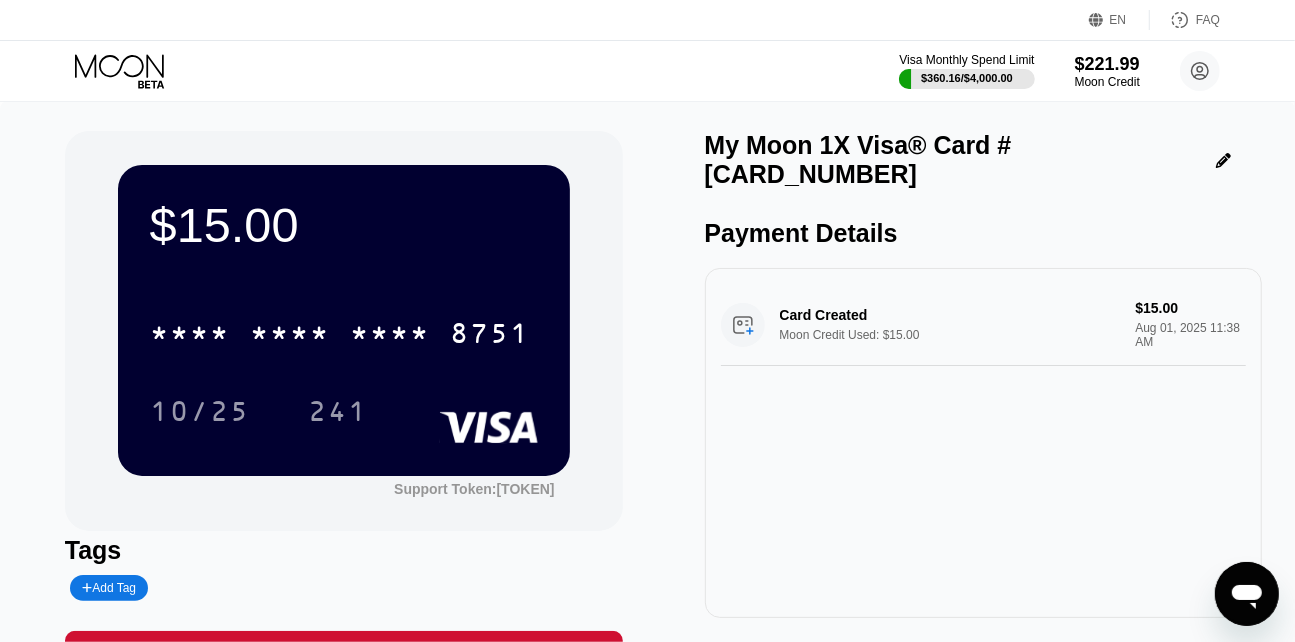 click 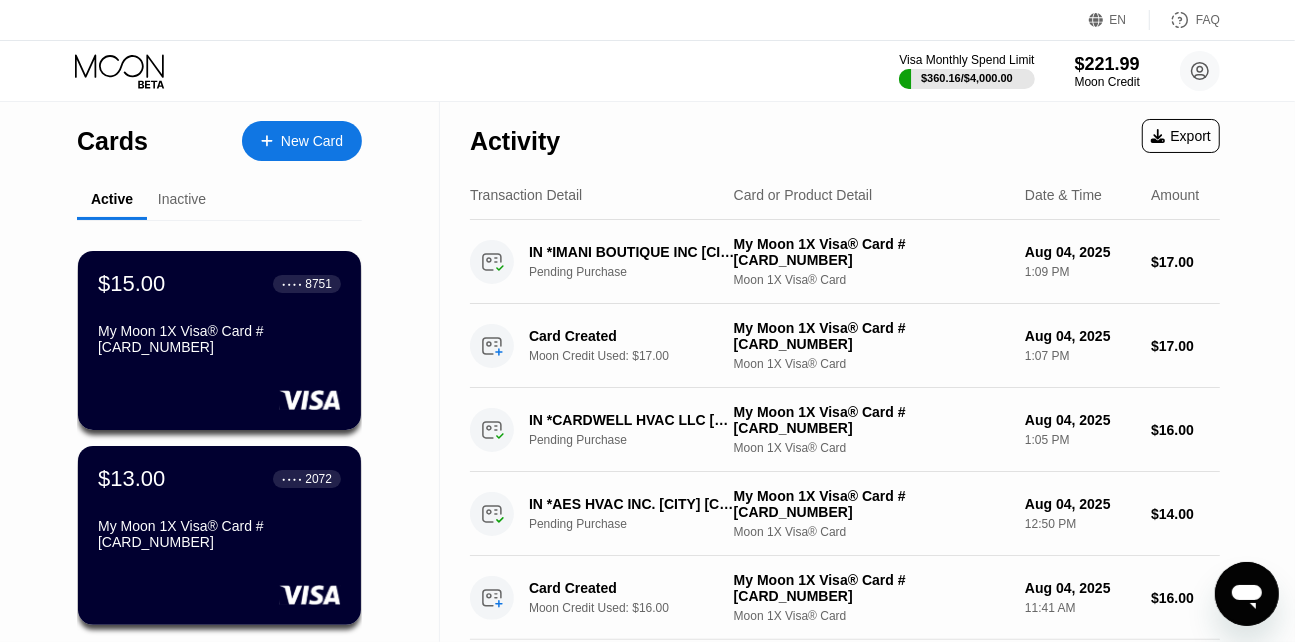 click on "My Moon 1X Visa® Card #[NUMBER]" at bounding box center [219, 534] 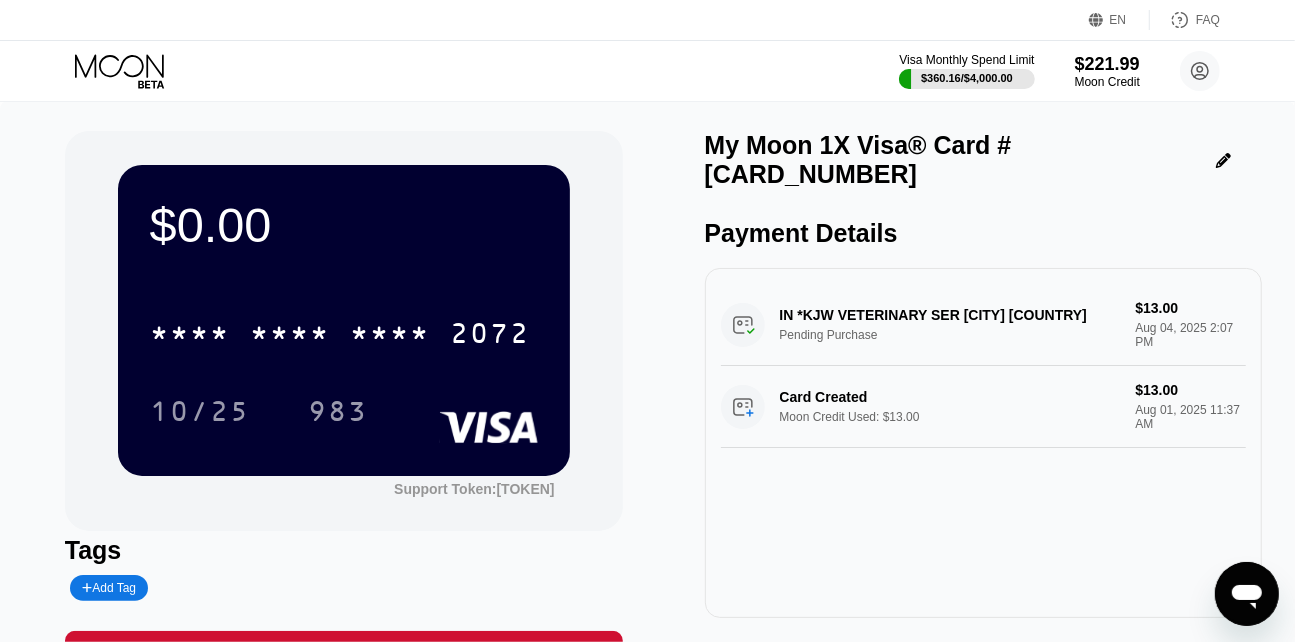 scroll, scrollTop: 272, scrollLeft: 0, axis: vertical 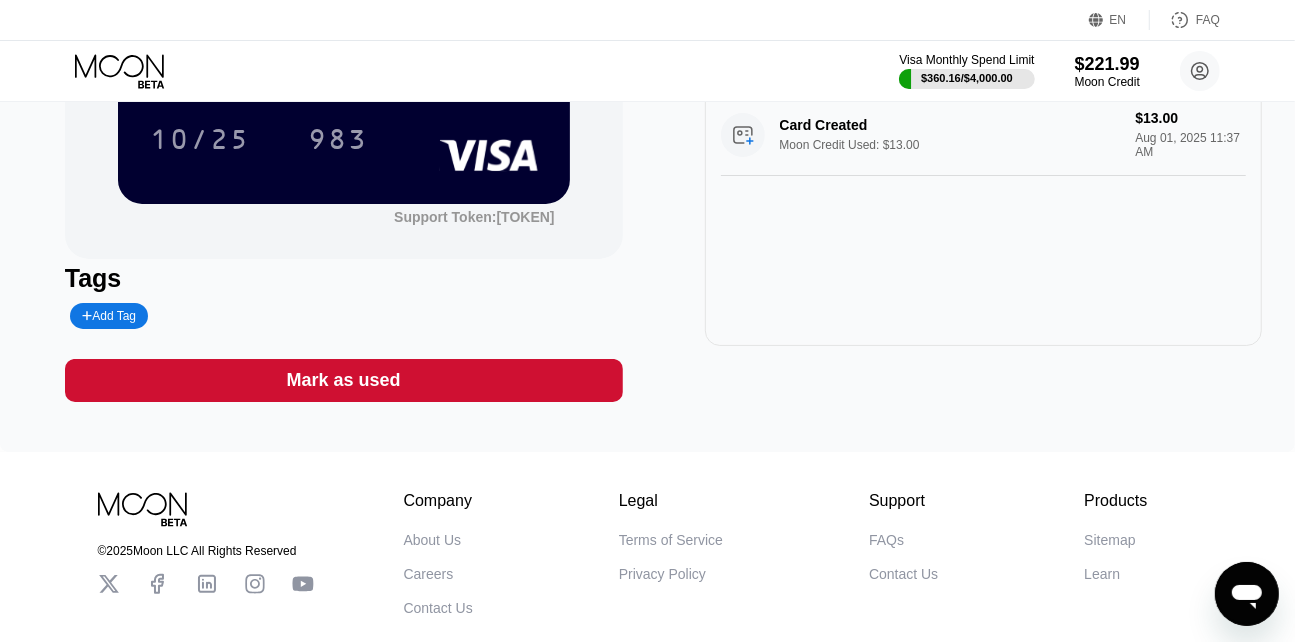 click on "Mark as used" at bounding box center (344, 380) 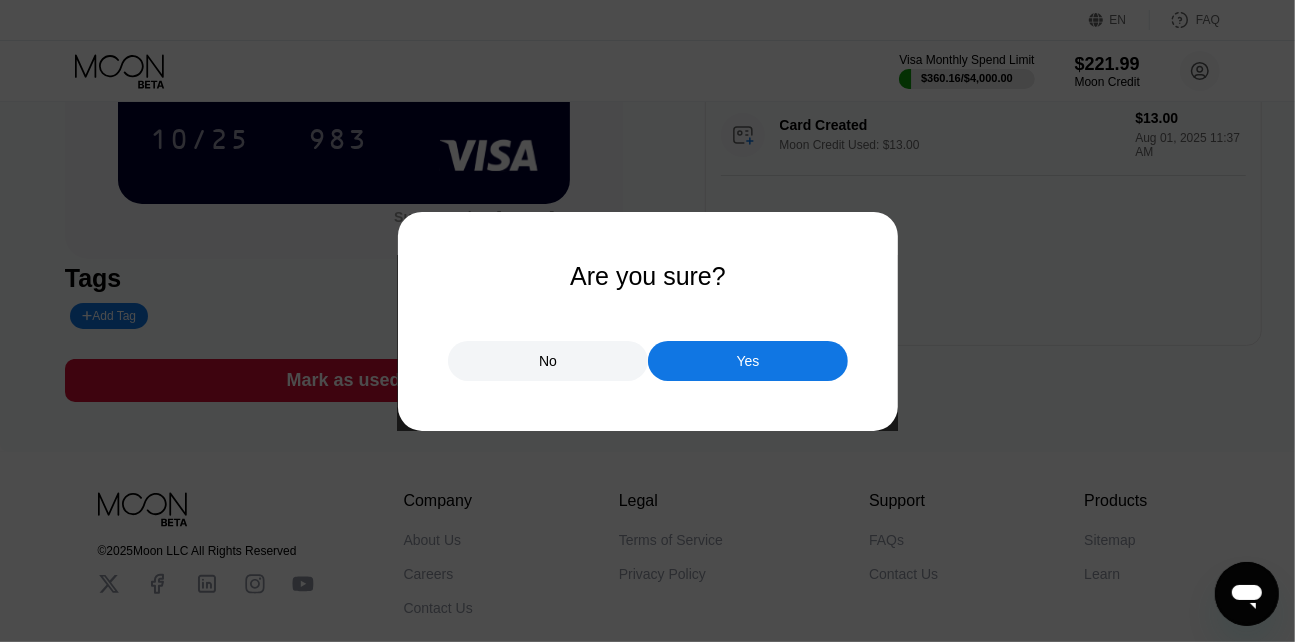 click on "Yes" at bounding box center [748, 361] 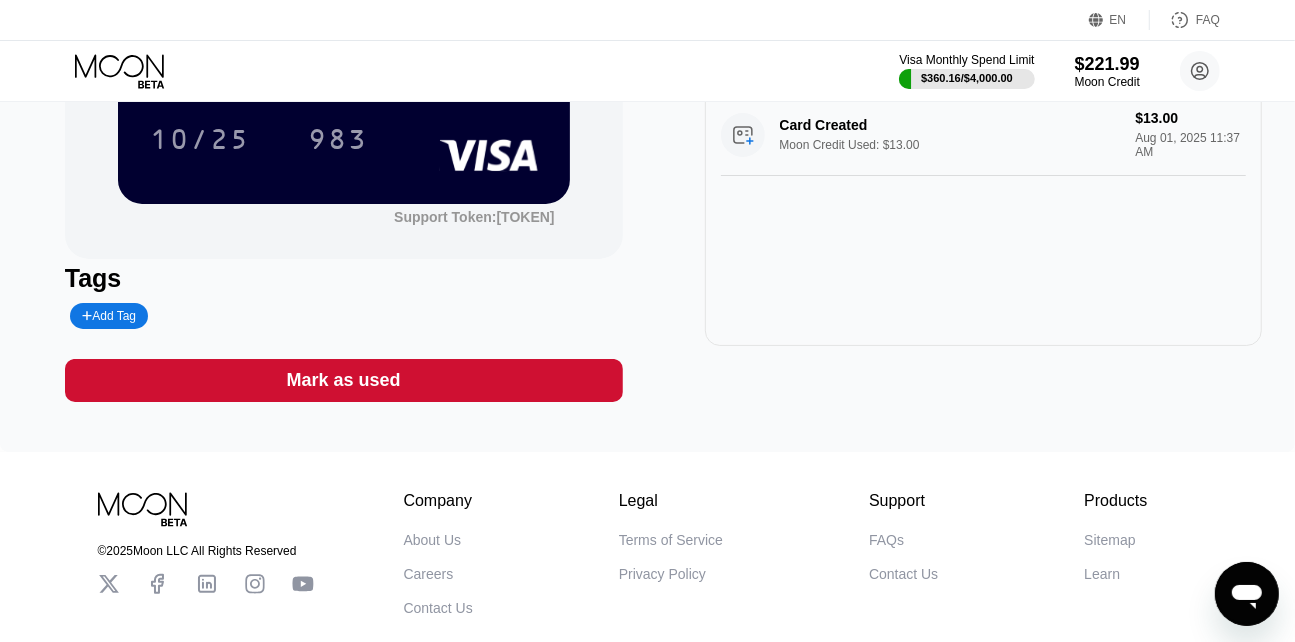 scroll, scrollTop: 0, scrollLeft: 0, axis: both 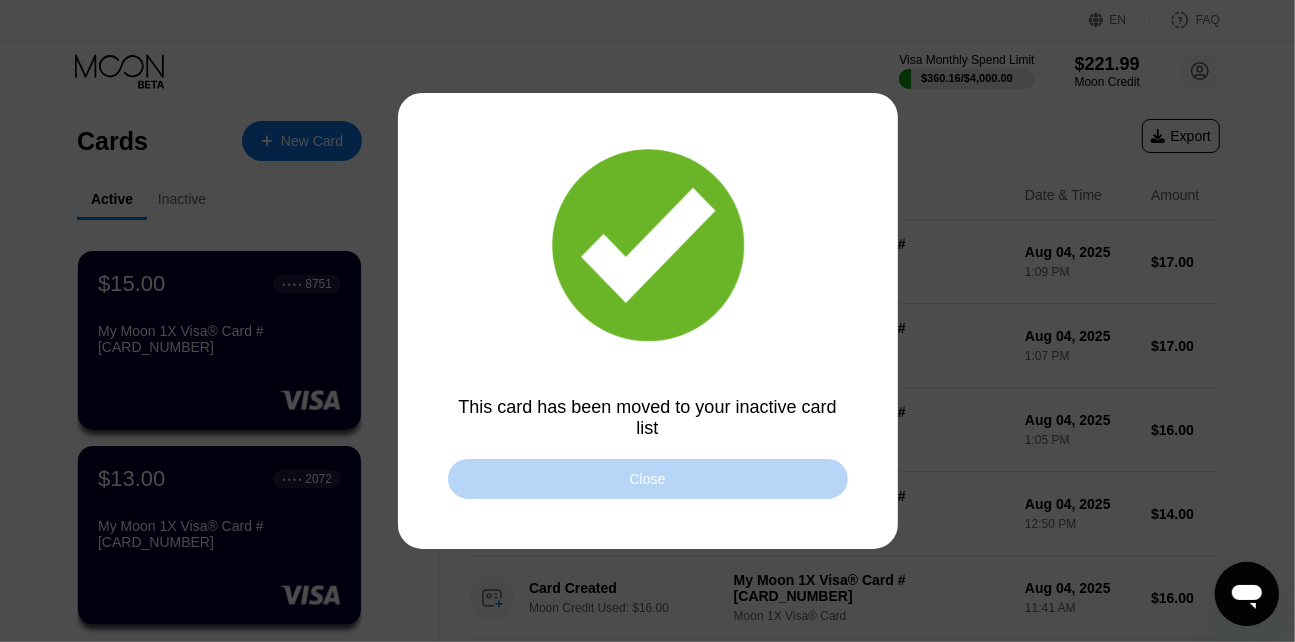click on "Close" at bounding box center [648, 479] 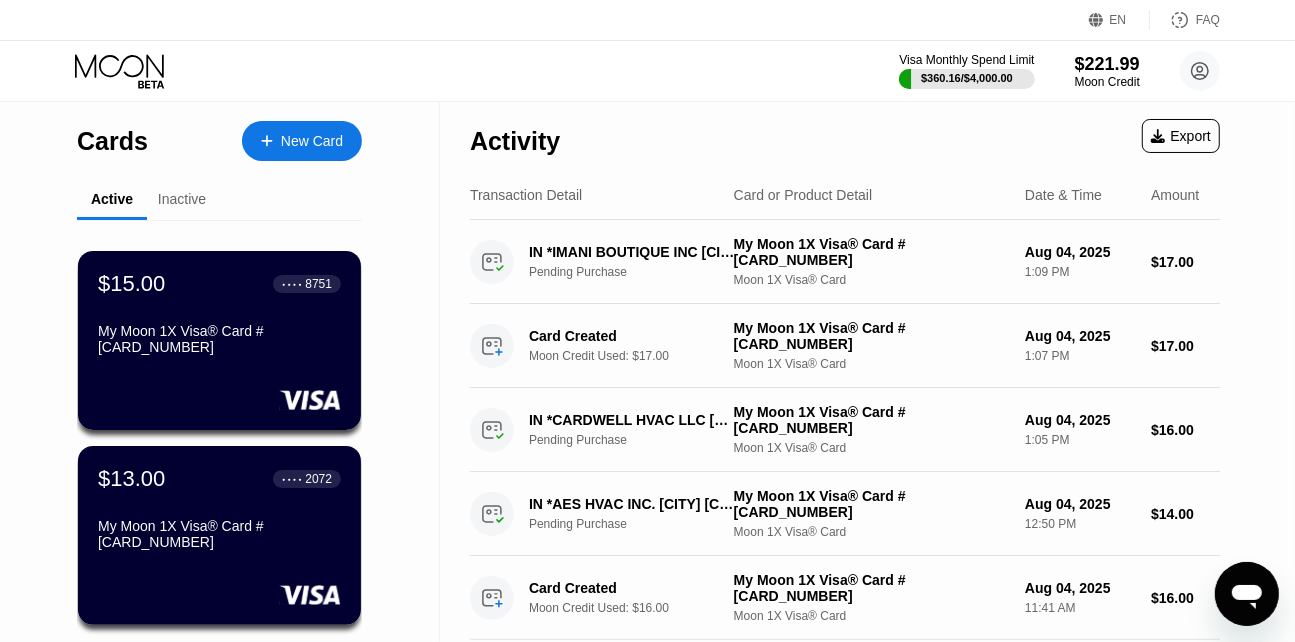 scroll, scrollTop: 272, scrollLeft: 0, axis: vertical 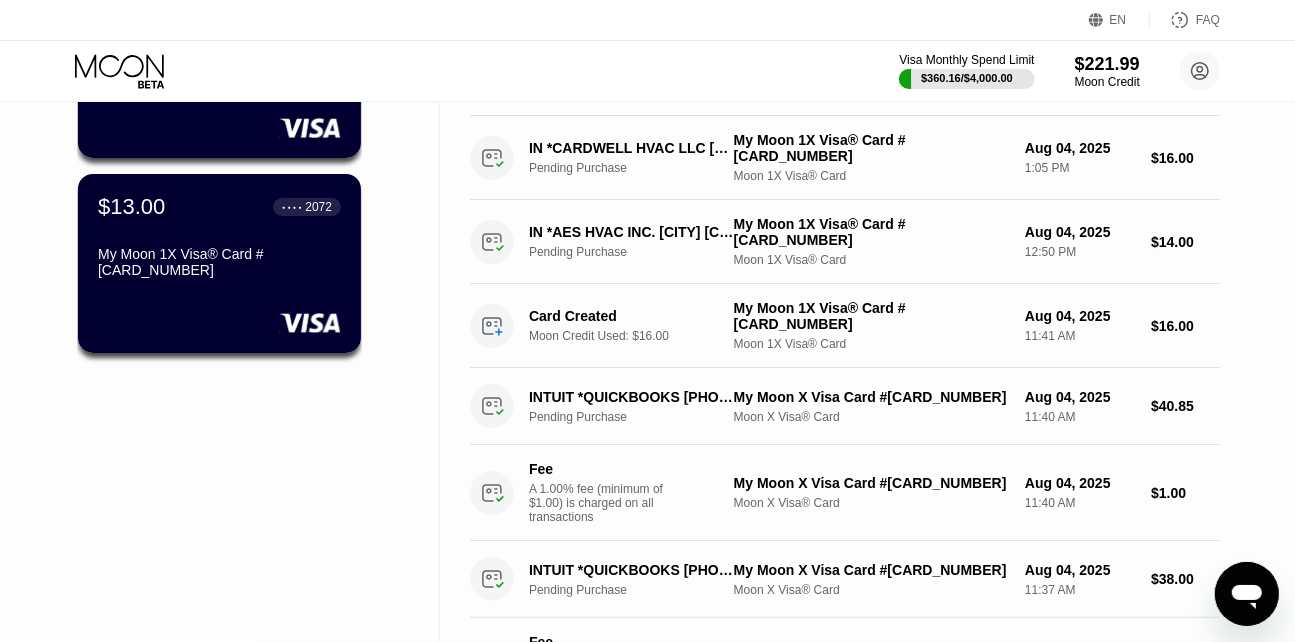 click on "Cards    New Card Active Inactive $15.00 ● ● ● ● 8751 My Moon 1X Visa® Card #106 $13.00 ● ● ● ● 2072 My Moon 1X Visa® Card #105 $0.00 ● ● ● ● 6883 My Moon 1X Visa® Card #108 $0.00 ● ● ● ● 5478 My Moon 1X Visa® Card #107 $221.99 ● ● ● ● 7489 My Moon X Visa Card #75 $221.99 ● ● ● ● 2907 My Moon X Visa Card #74 $221.99 ● ● ● ● 8536 My Moon X Visa Card #73 LOADING..." at bounding box center [220, 451] 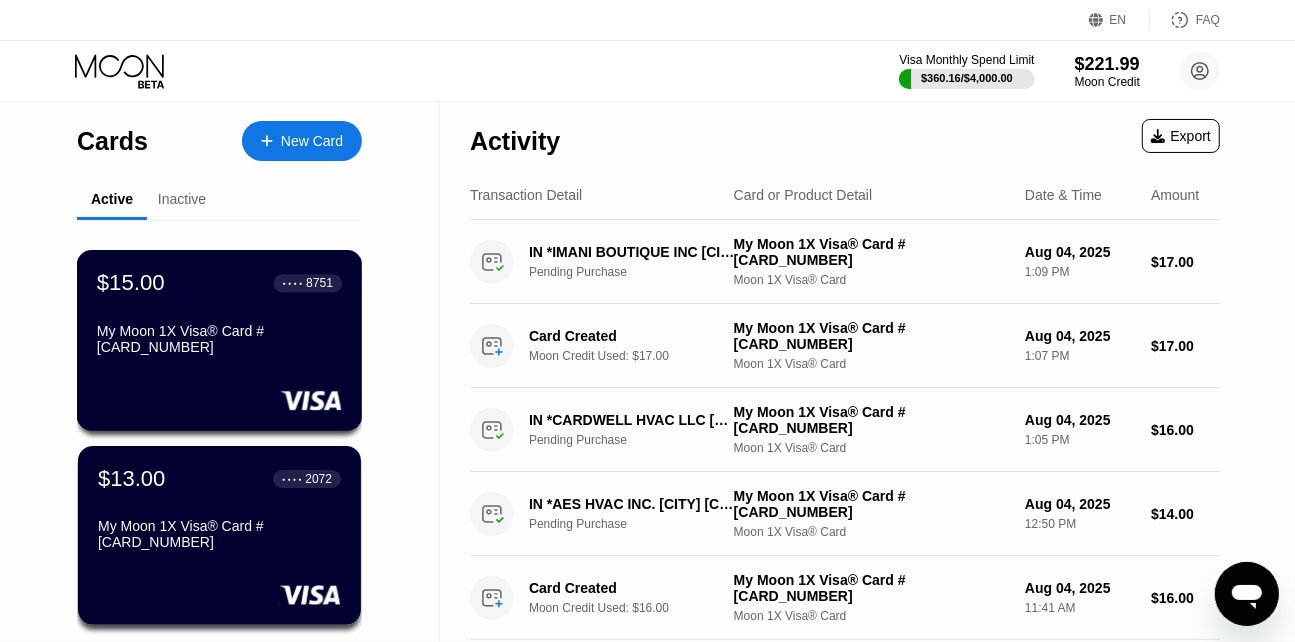 click on "My Moon 1X Visa® Card #[NUMBER]" at bounding box center [219, 339] 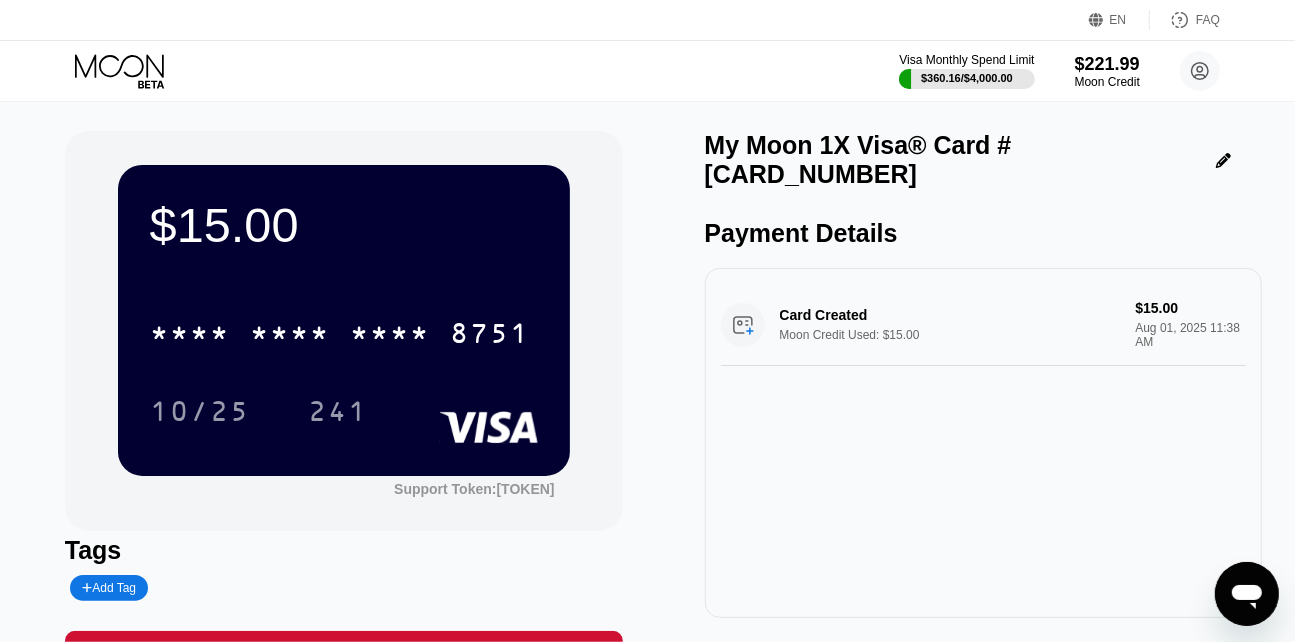 click 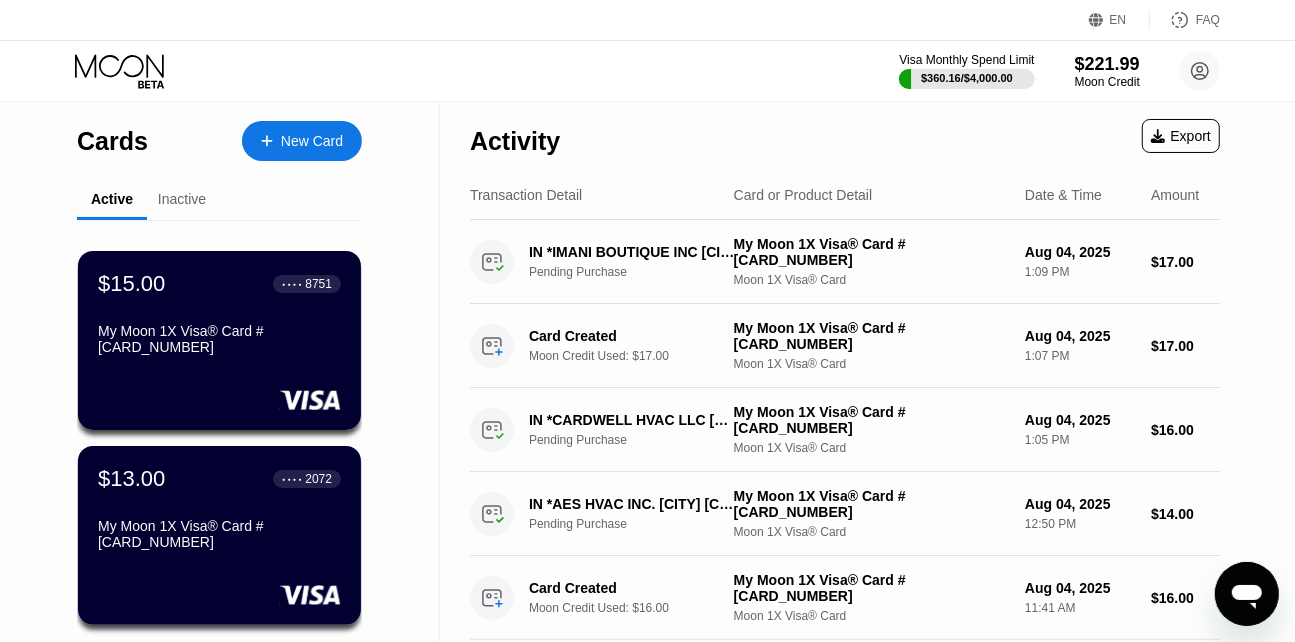 scroll, scrollTop: 272, scrollLeft: 0, axis: vertical 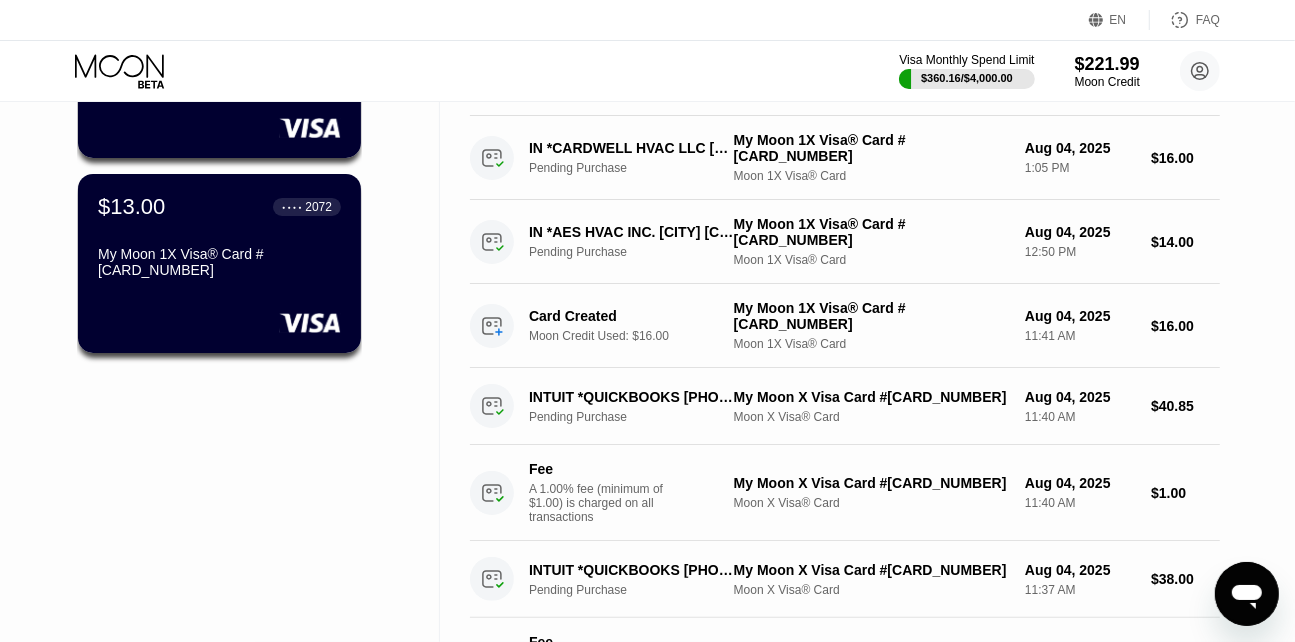 click on "$13.00 ● ● ● ● 2072 My Moon 1X Visa® Card #105" at bounding box center [219, 263] 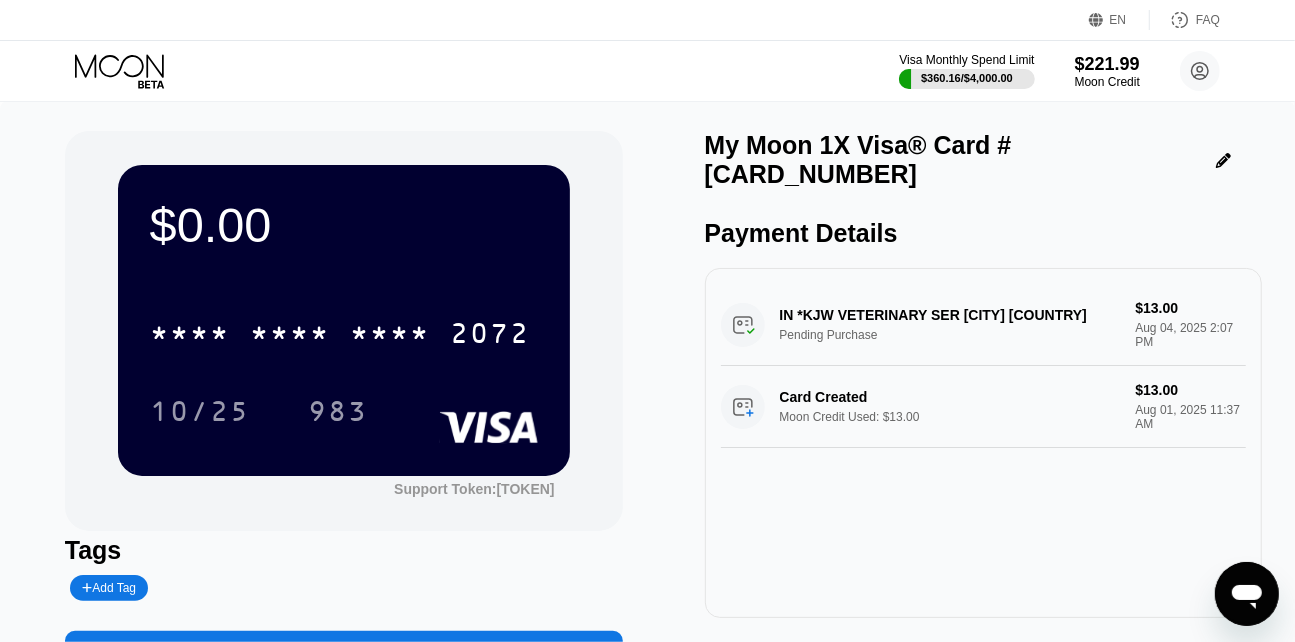 scroll, scrollTop: 363, scrollLeft: 0, axis: vertical 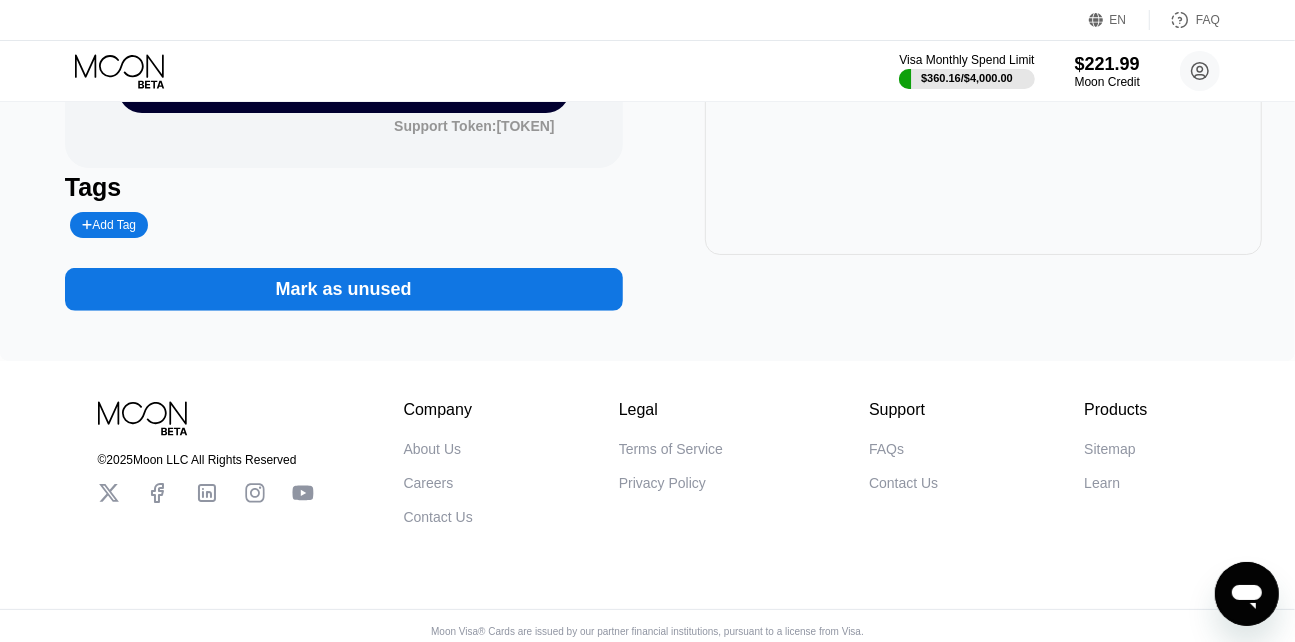 click on "Mark as unused" at bounding box center (344, 289) 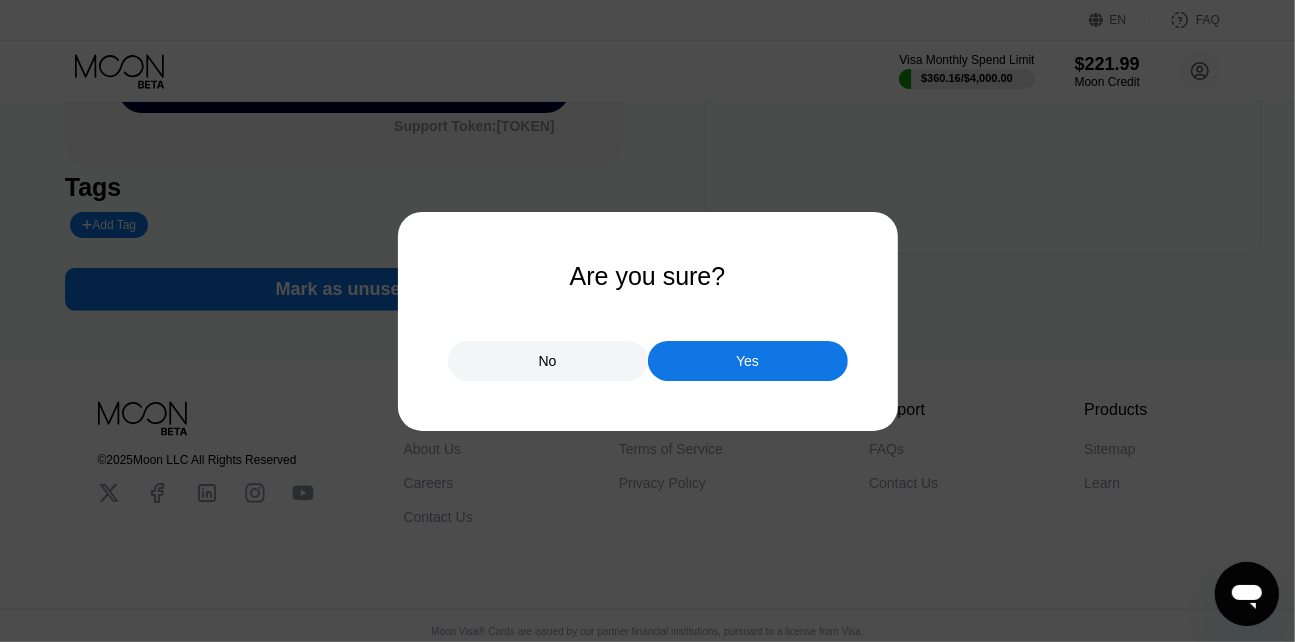 click on "No" at bounding box center [548, 361] 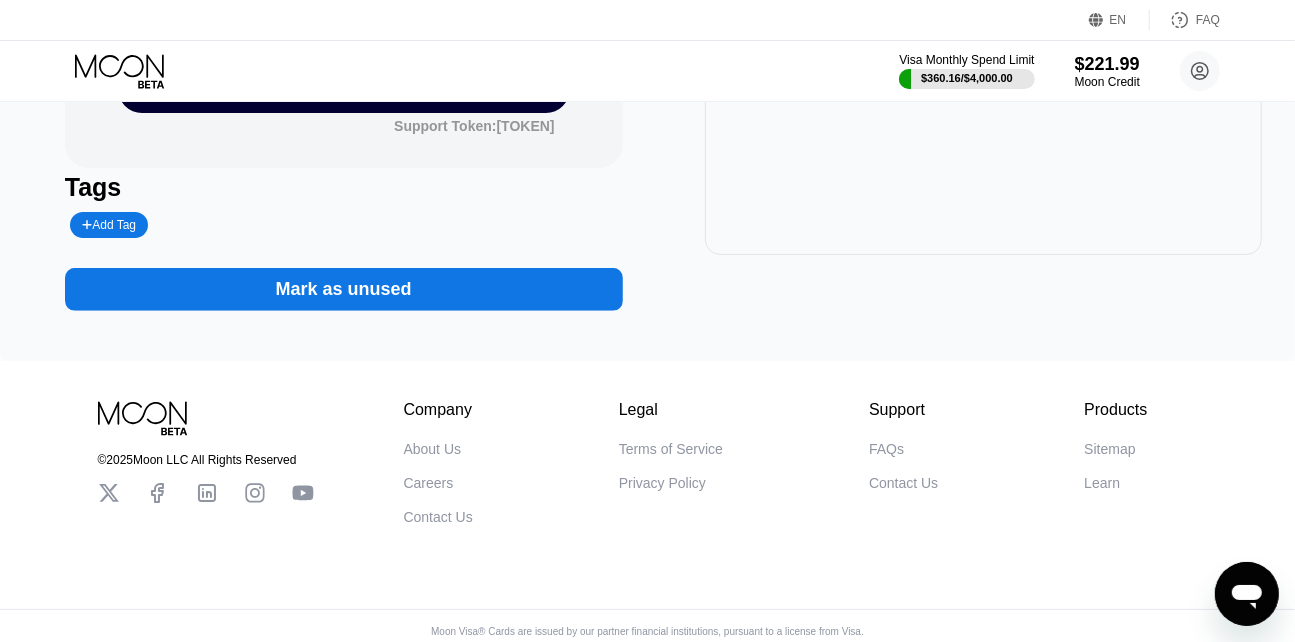 scroll, scrollTop: 0, scrollLeft: 0, axis: both 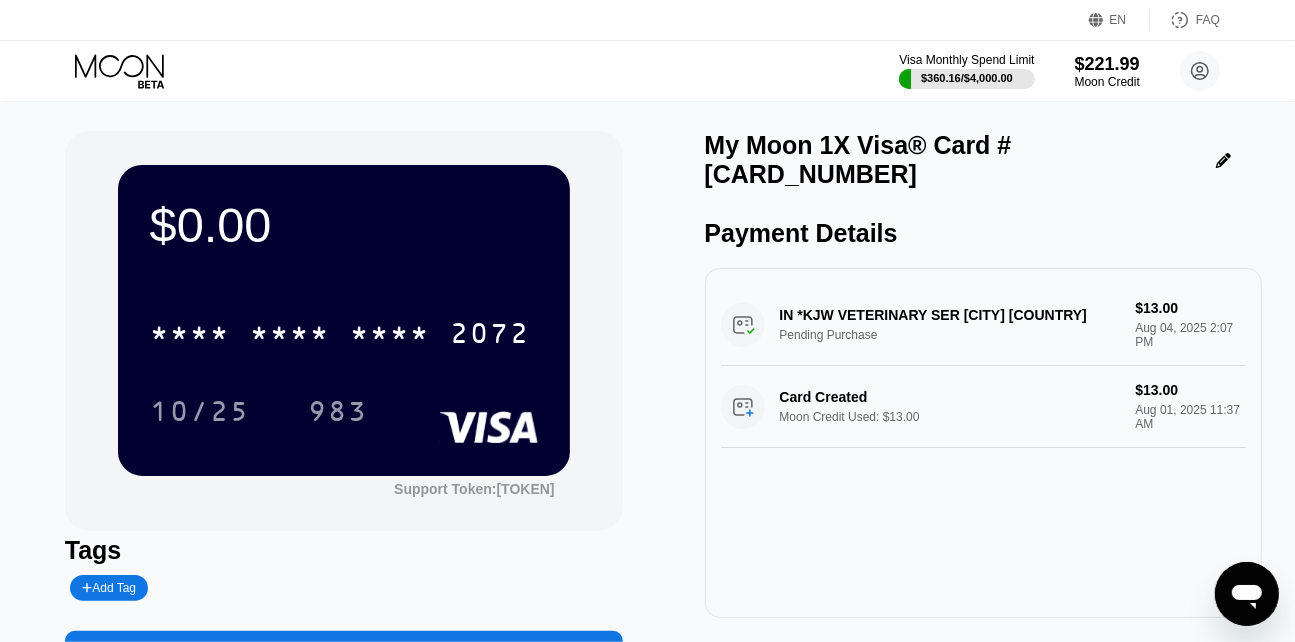 click on "Visa Monthly Spend Limit $360.16 / $4,000.00 $221.99 Moon Credit info@osool-aldahabiya.com  Home Settings Support Careers About Us Log out Privacy policy Terms" at bounding box center [647, 71] 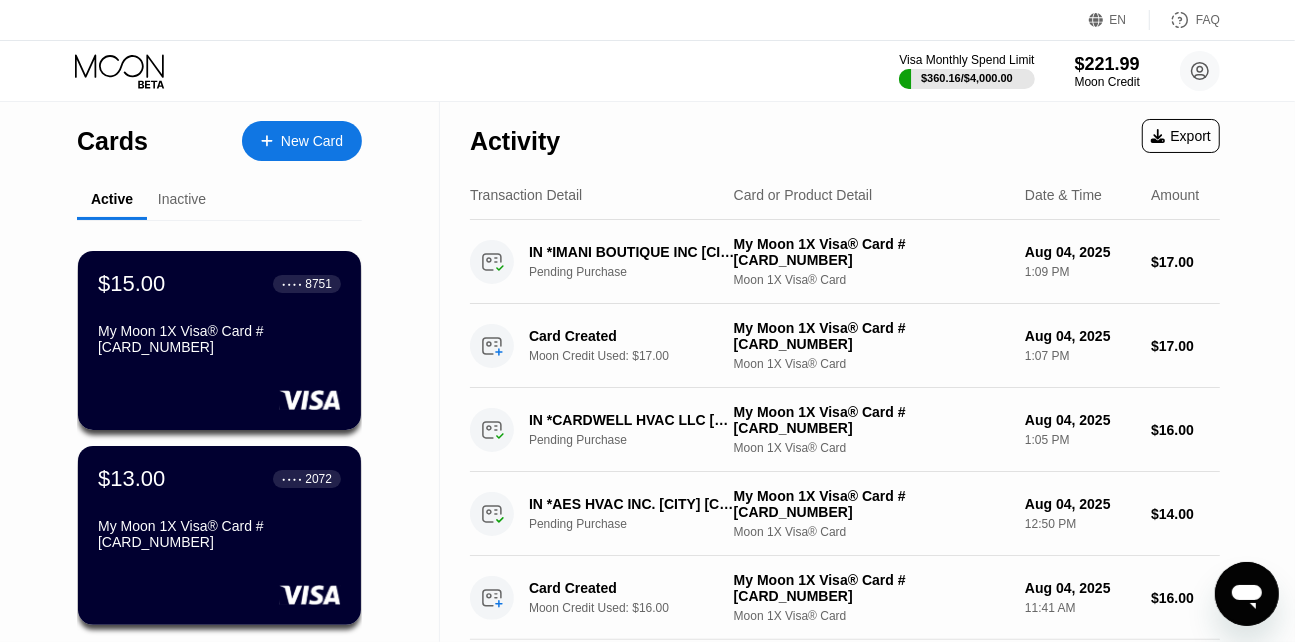 scroll, scrollTop: 181, scrollLeft: 0, axis: vertical 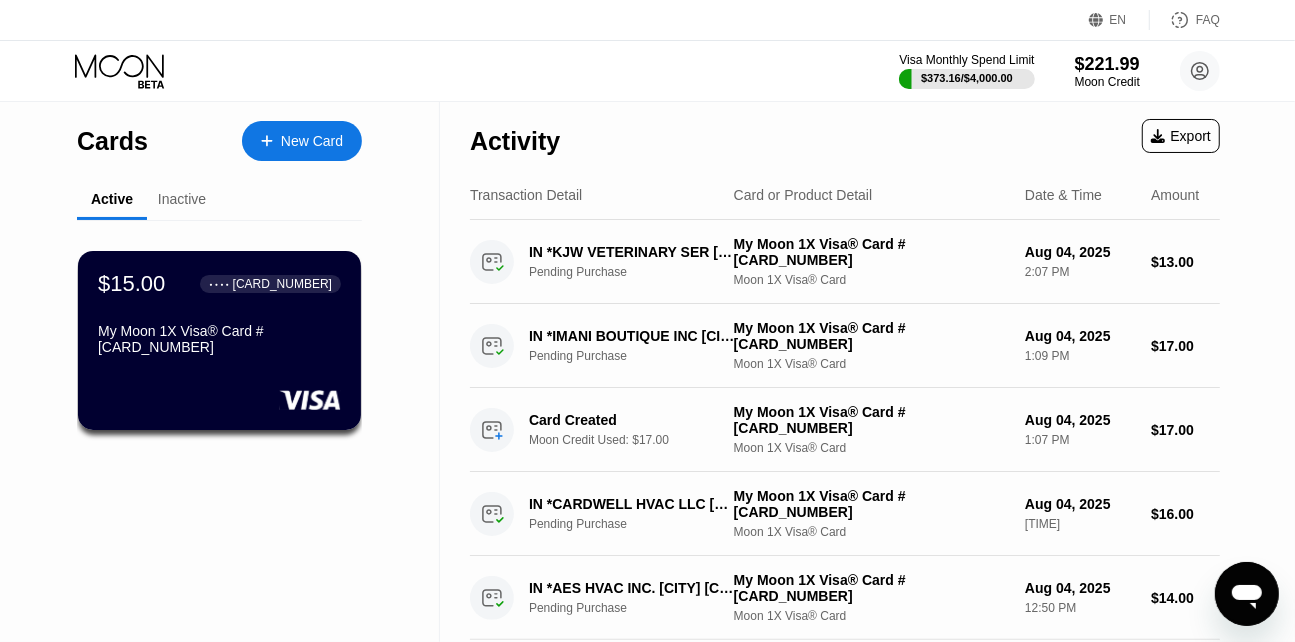 click on "$[PRICE] ● ● ● ● [LAST_FOUR] My Moon 1X Visa® Card #[NUMBER]" at bounding box center [219, 769] 